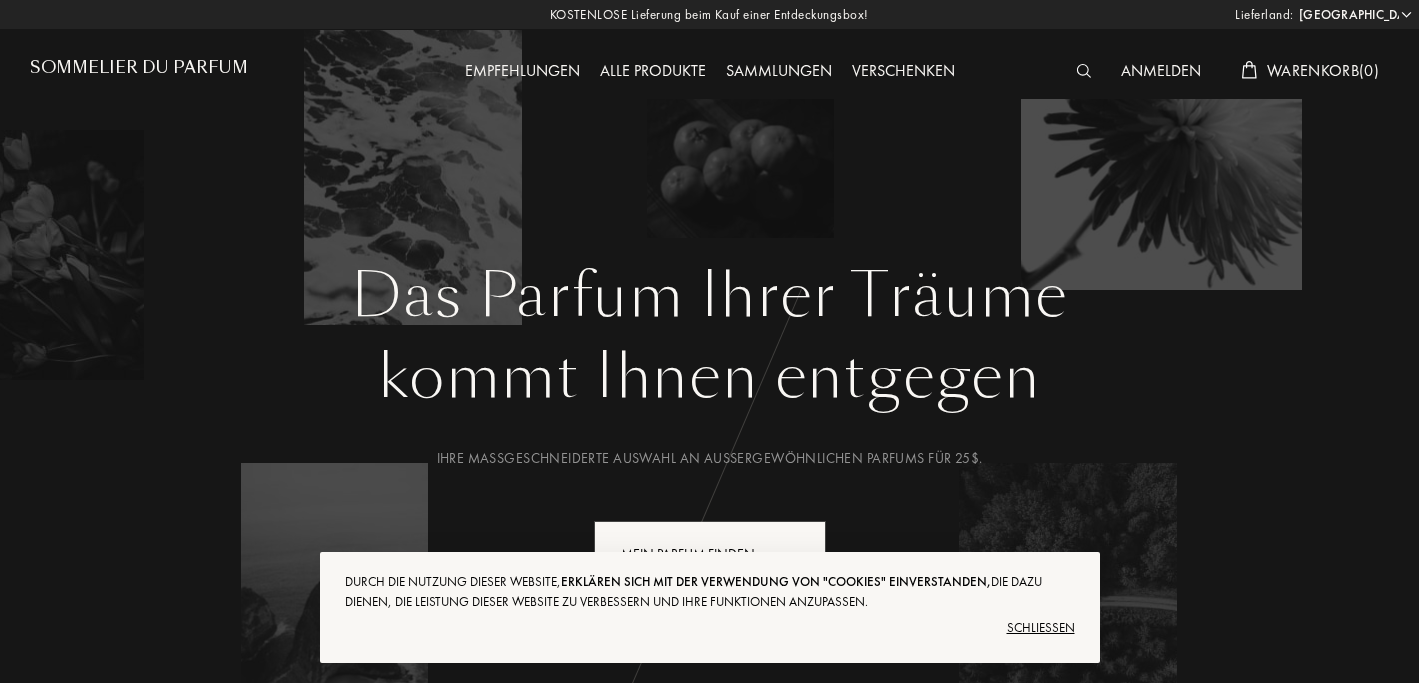 select on "US" 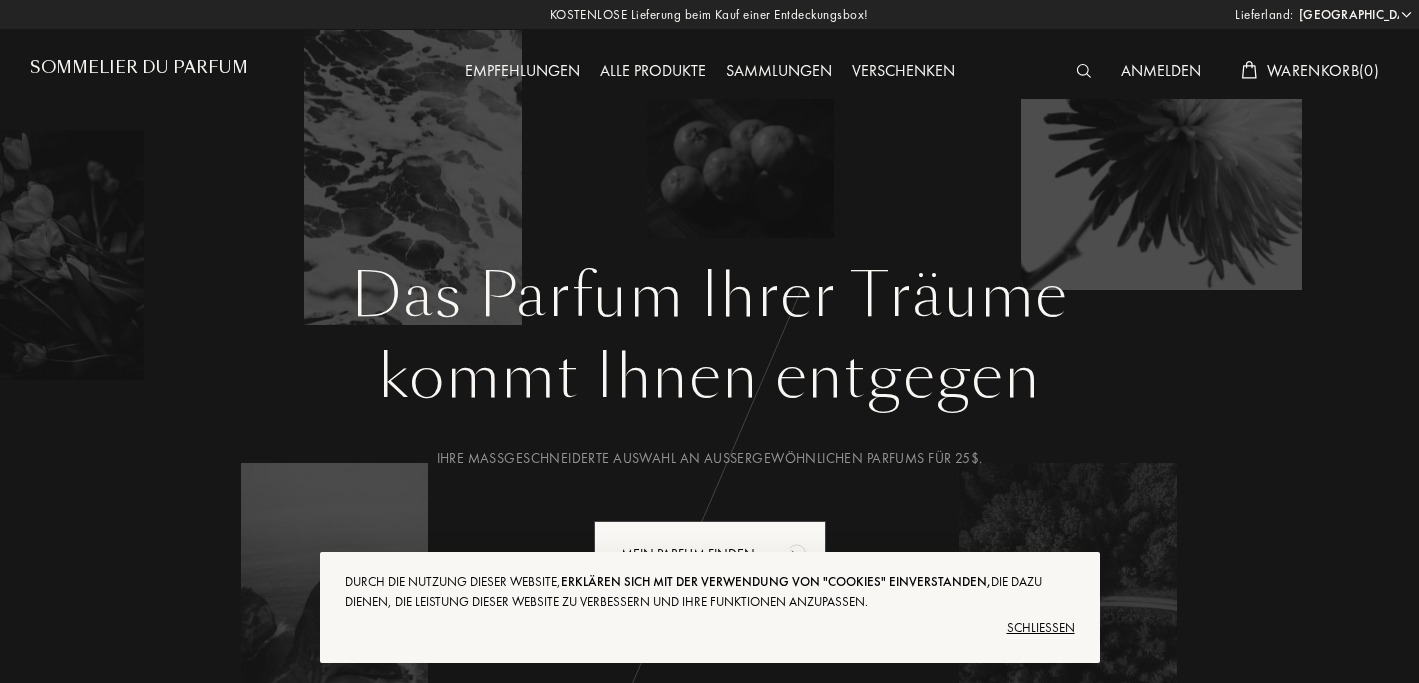 scroll, scrollTop: 0, scrollLeft: 0, axis: both 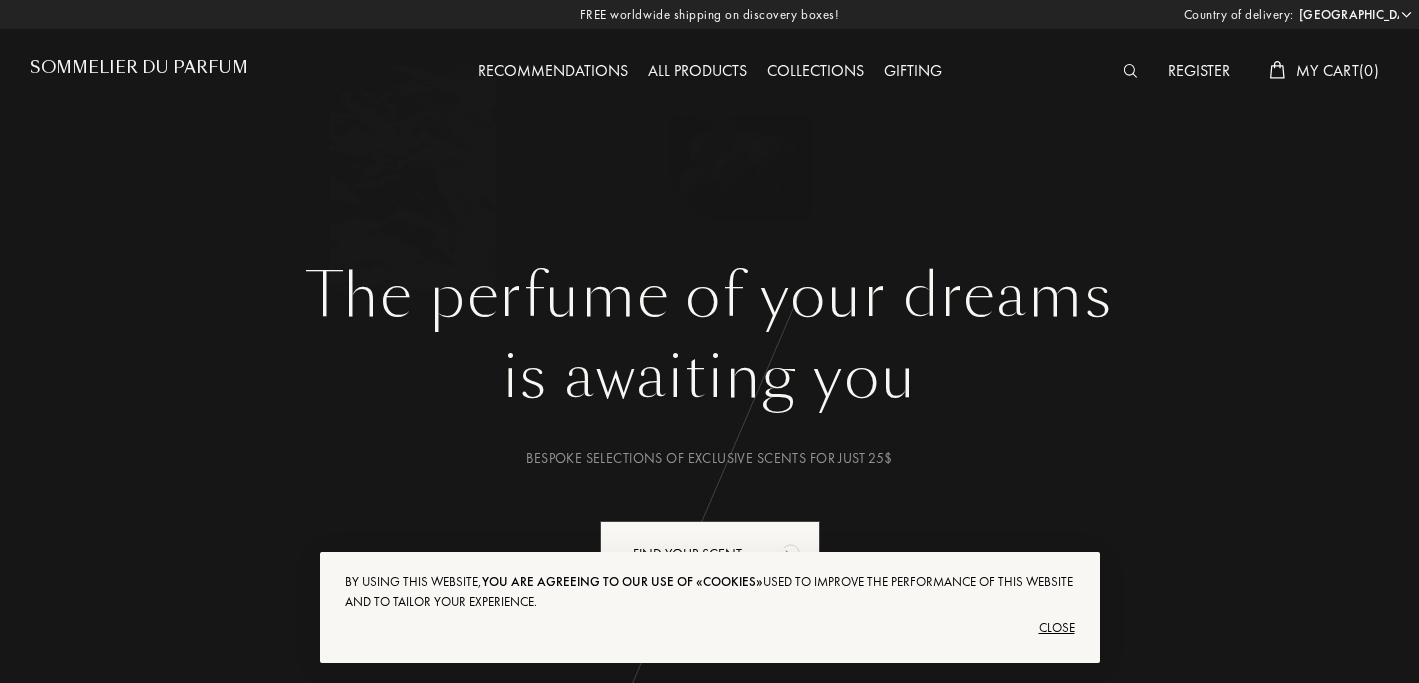 select on "US" 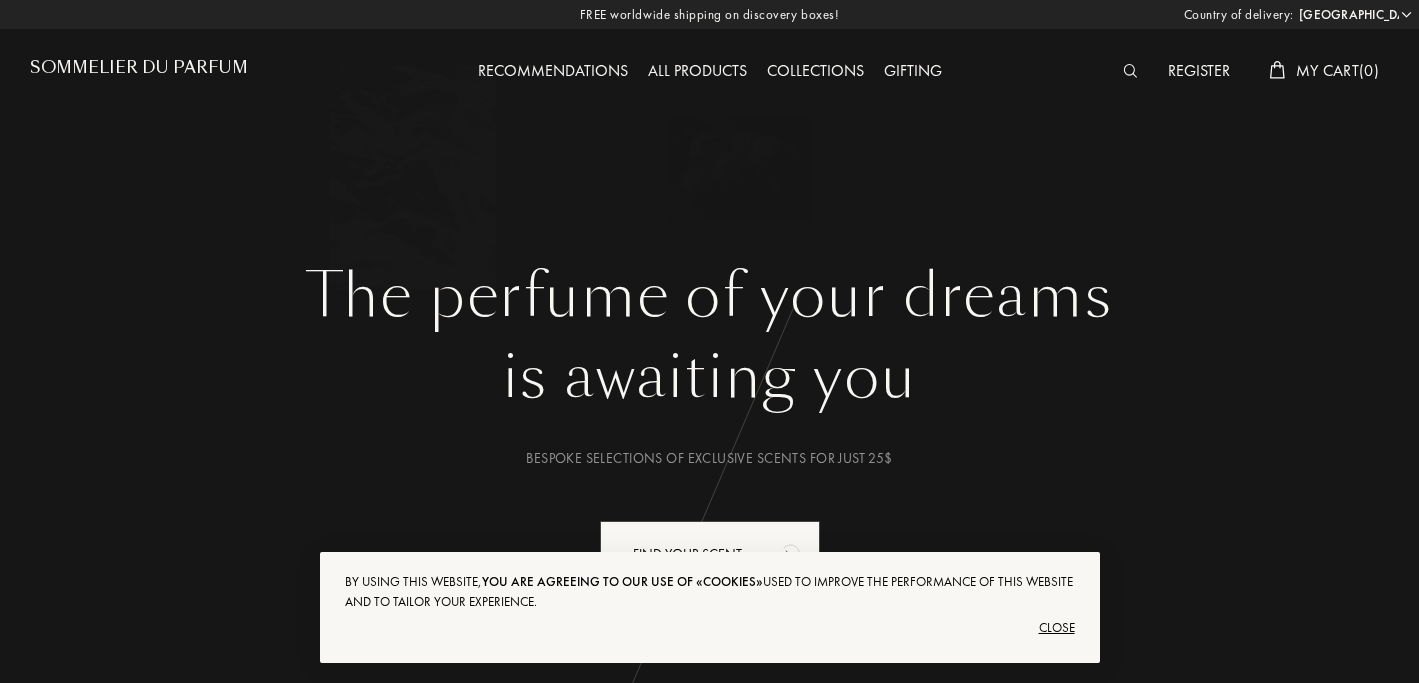 scroll, scrollTop: 0, scrollLeft: 0, axis: both 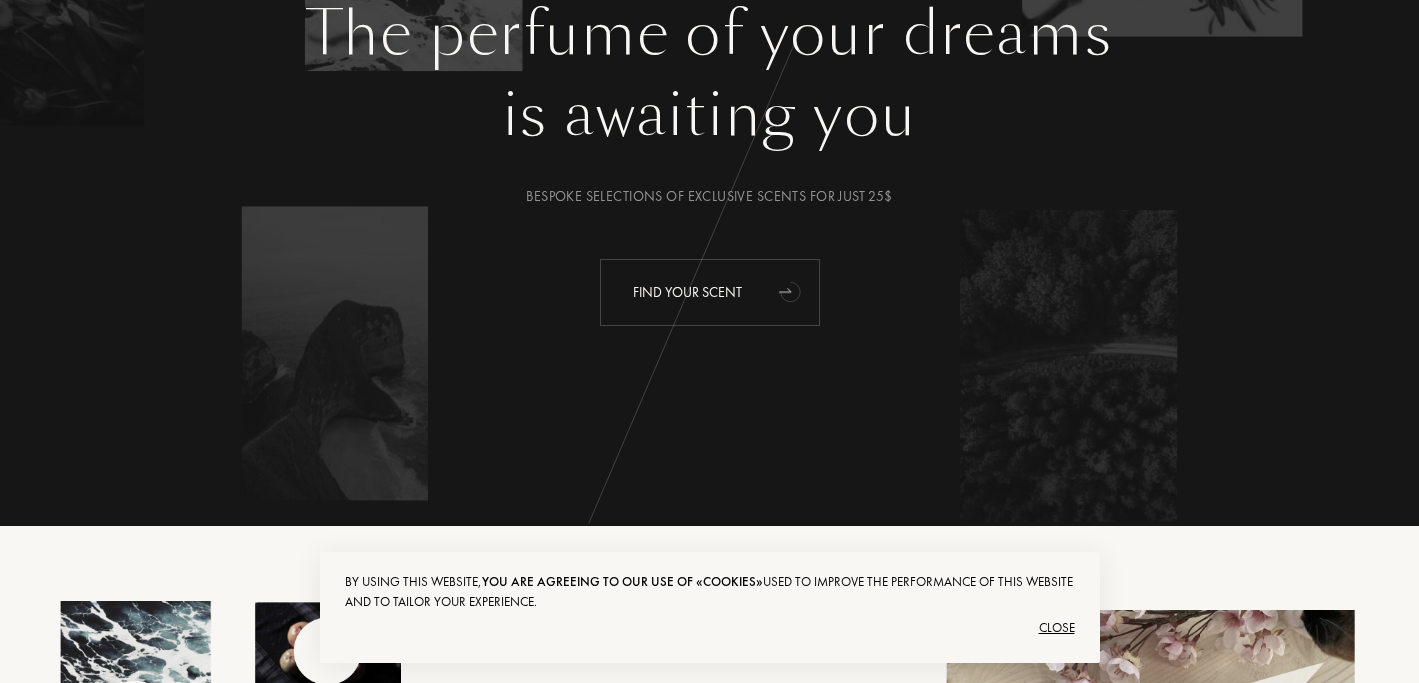 click on "Find your scent" at bounding box center (710, 292) 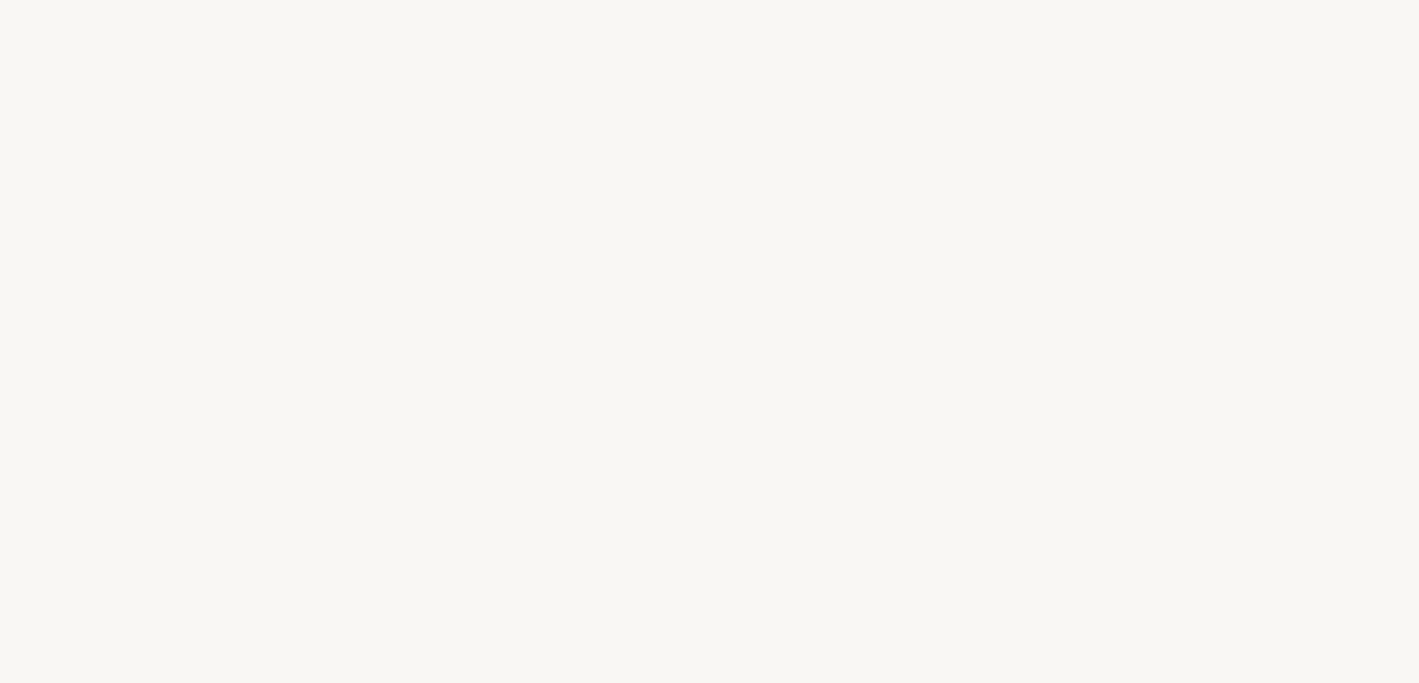 scroll, scrollTop: 0, scrollLeft: 0, axis: both 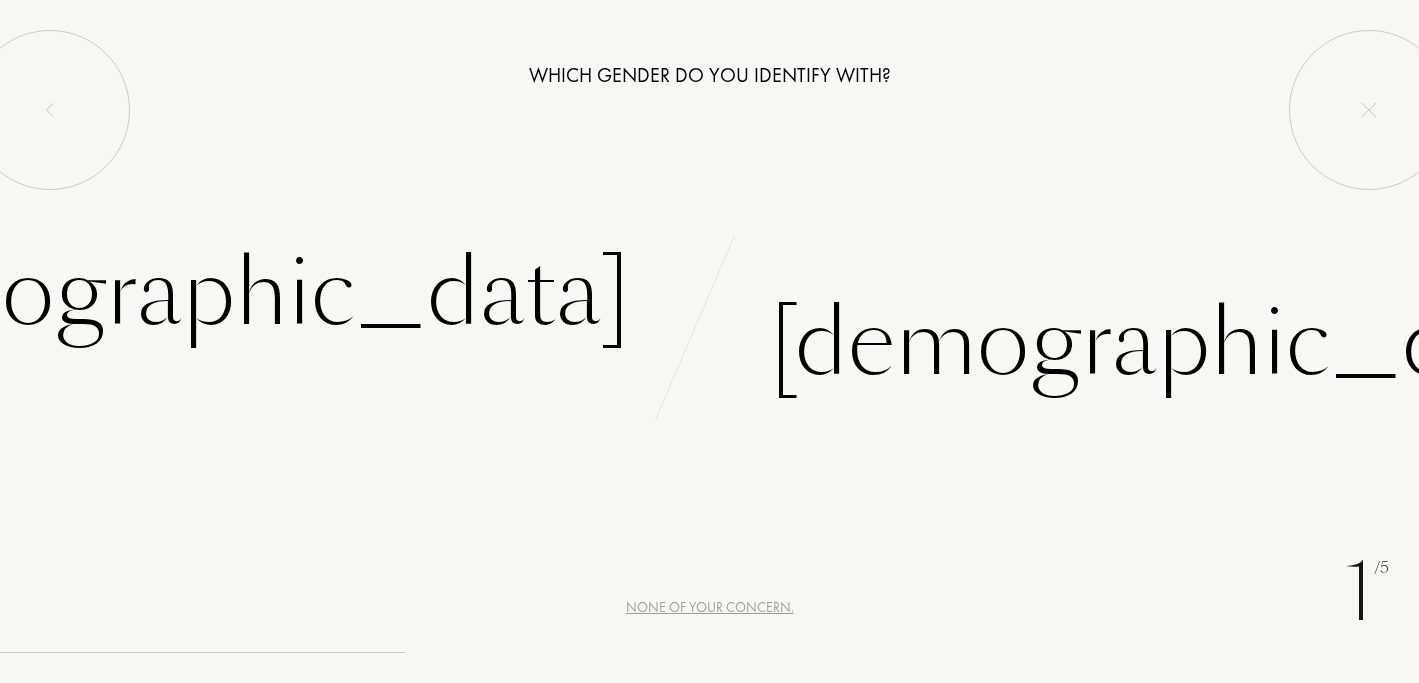 click on "L e t ’ s g e t t o k n o w y o u b e t t e r , Y o u r t a s t e s a n d y o u r i n s p i r a t i o n s . . ." at bounding box center [709, 341] 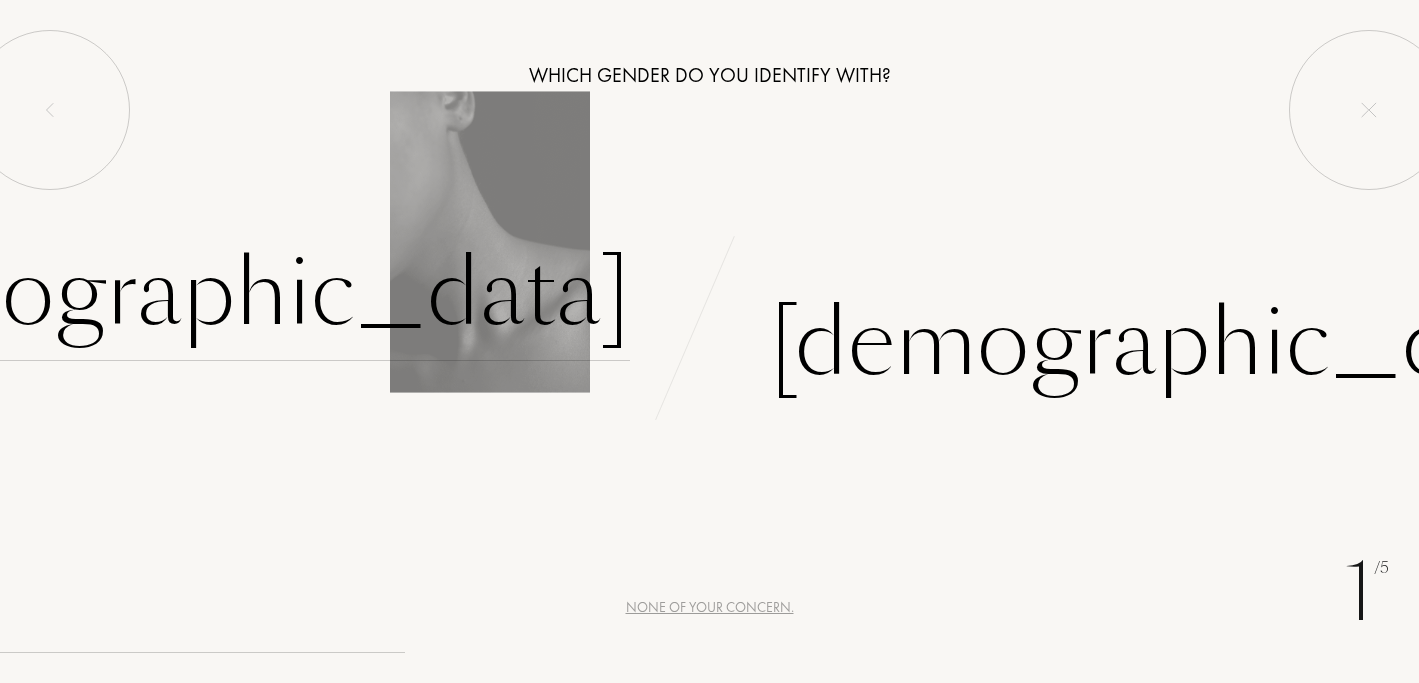 click on "[DEMOGRAPHIC_DATA]" at bounding box center (212, 293) 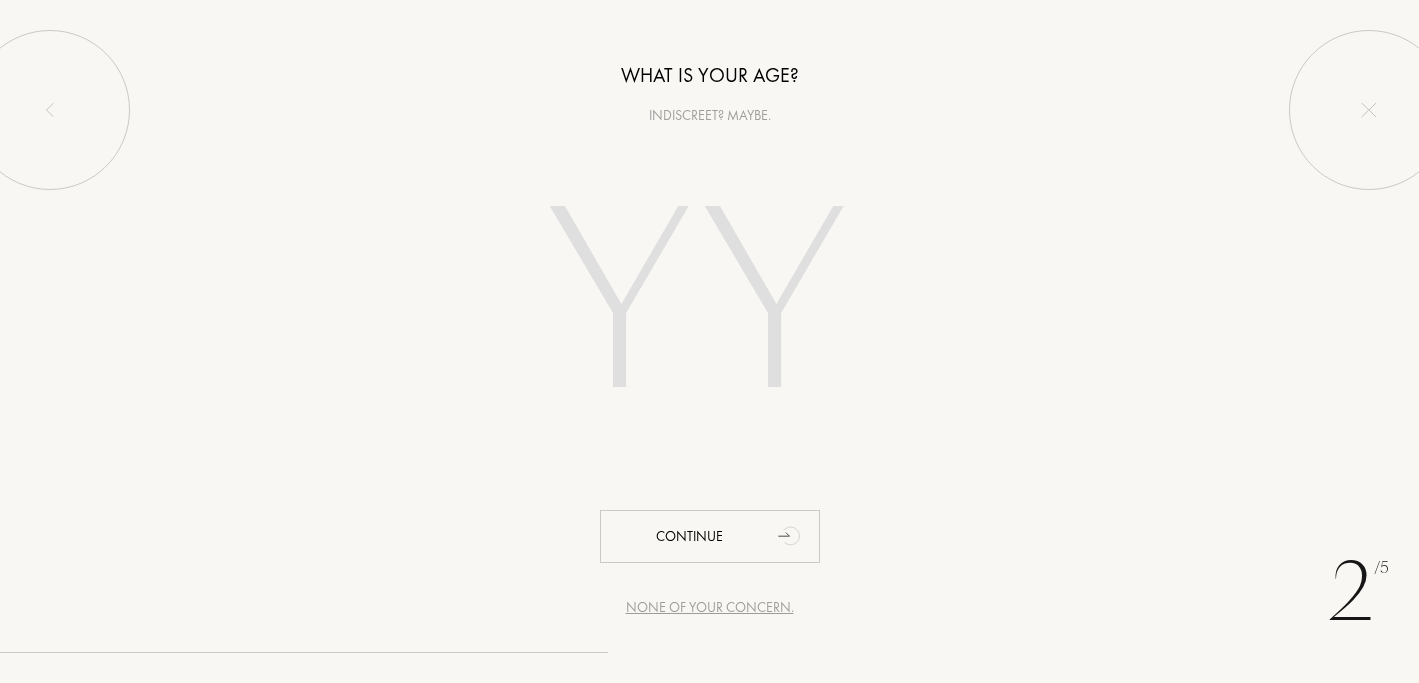 click at bounding box center [710, 308] 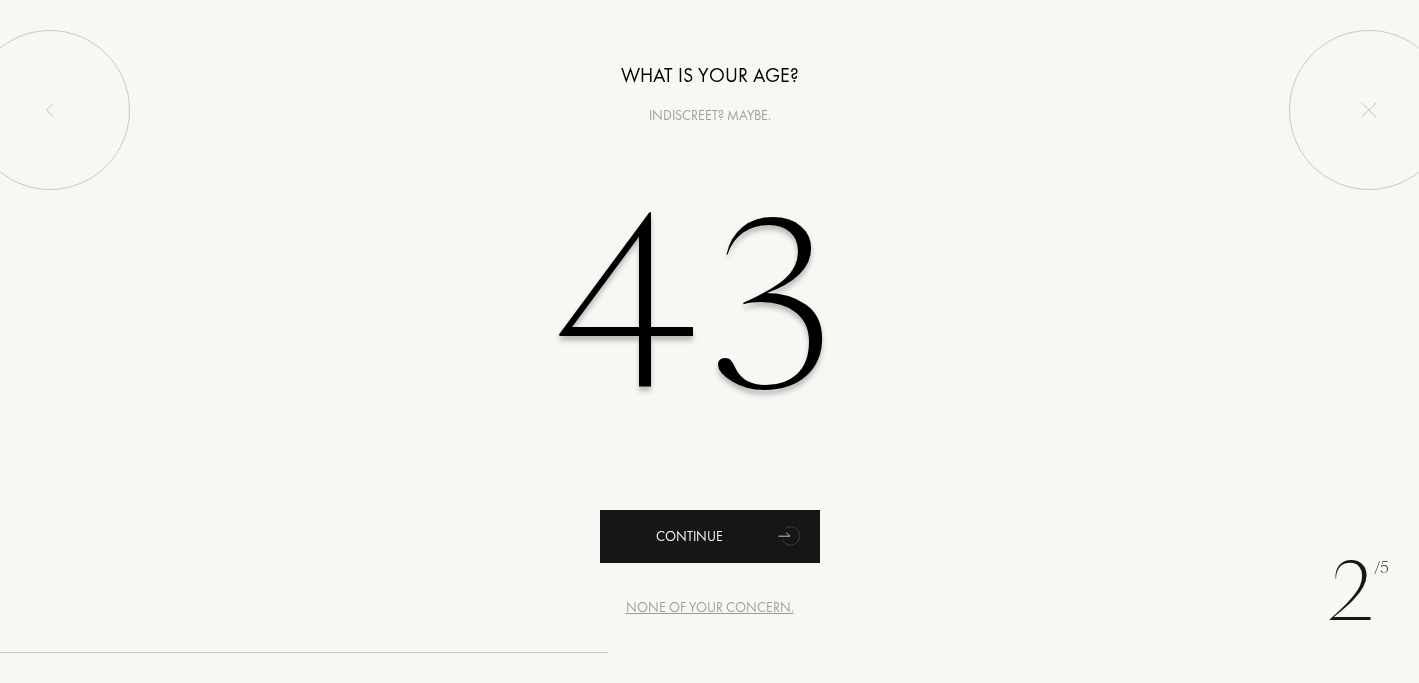 type on "43" 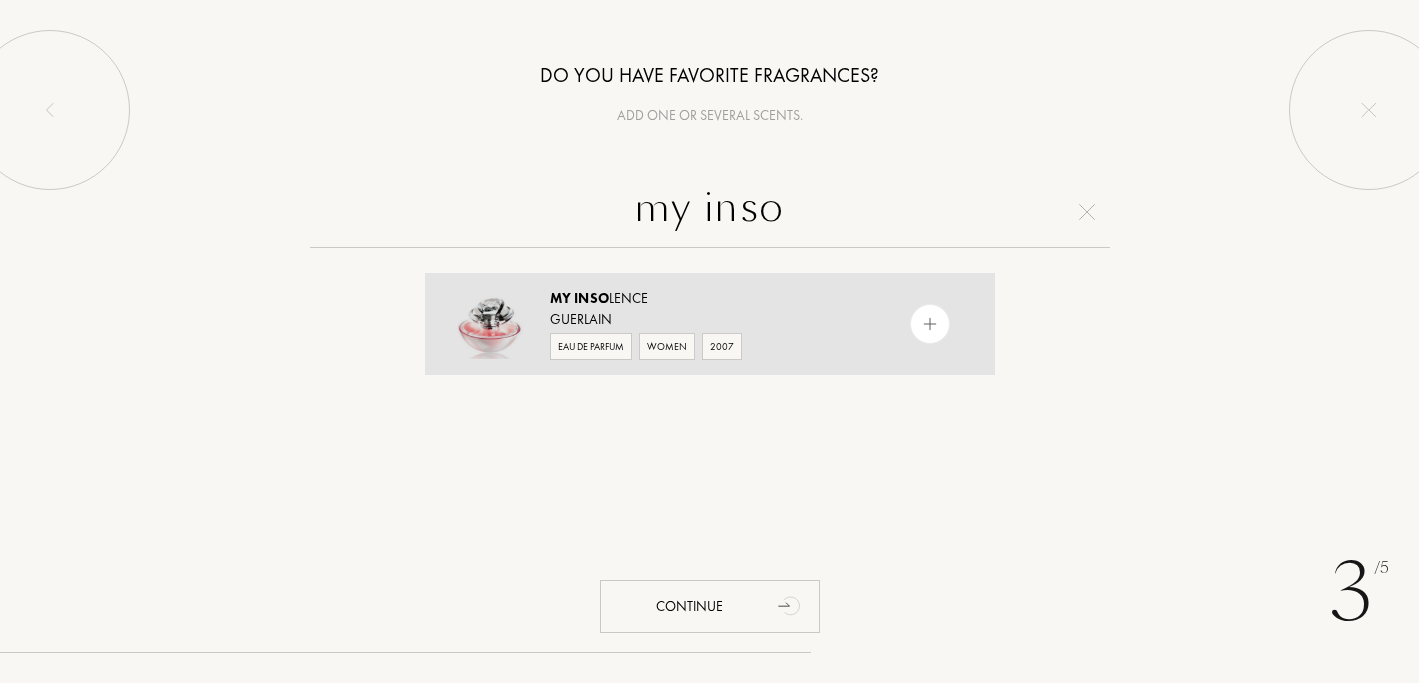 type on "my inso" 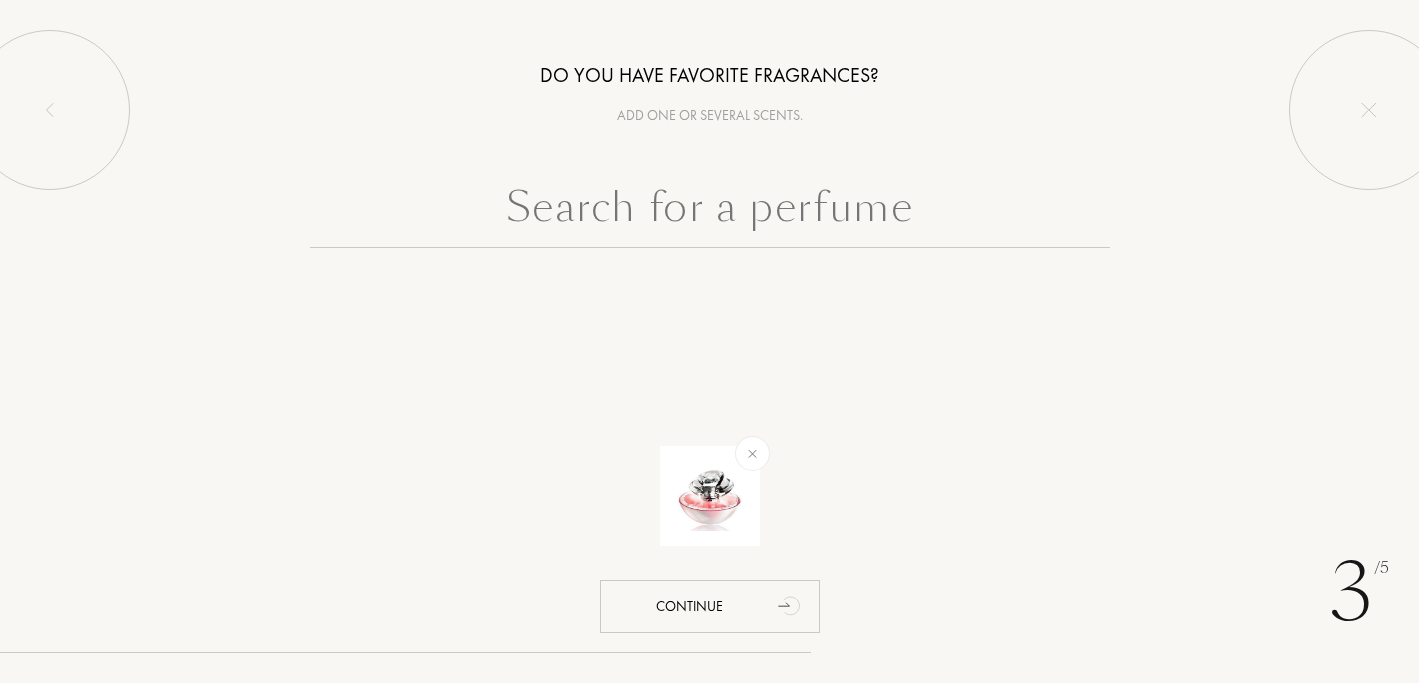 click at bounding box center [710, 212] 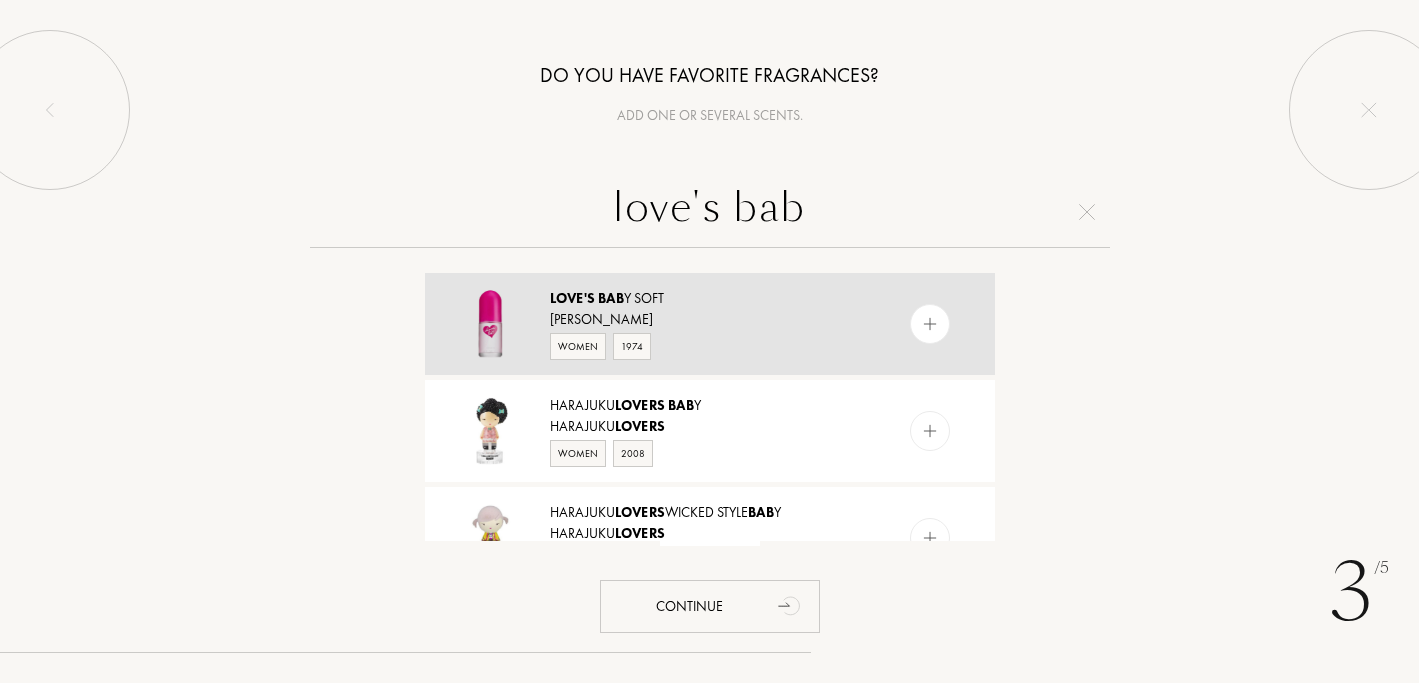 type on "love's bab" 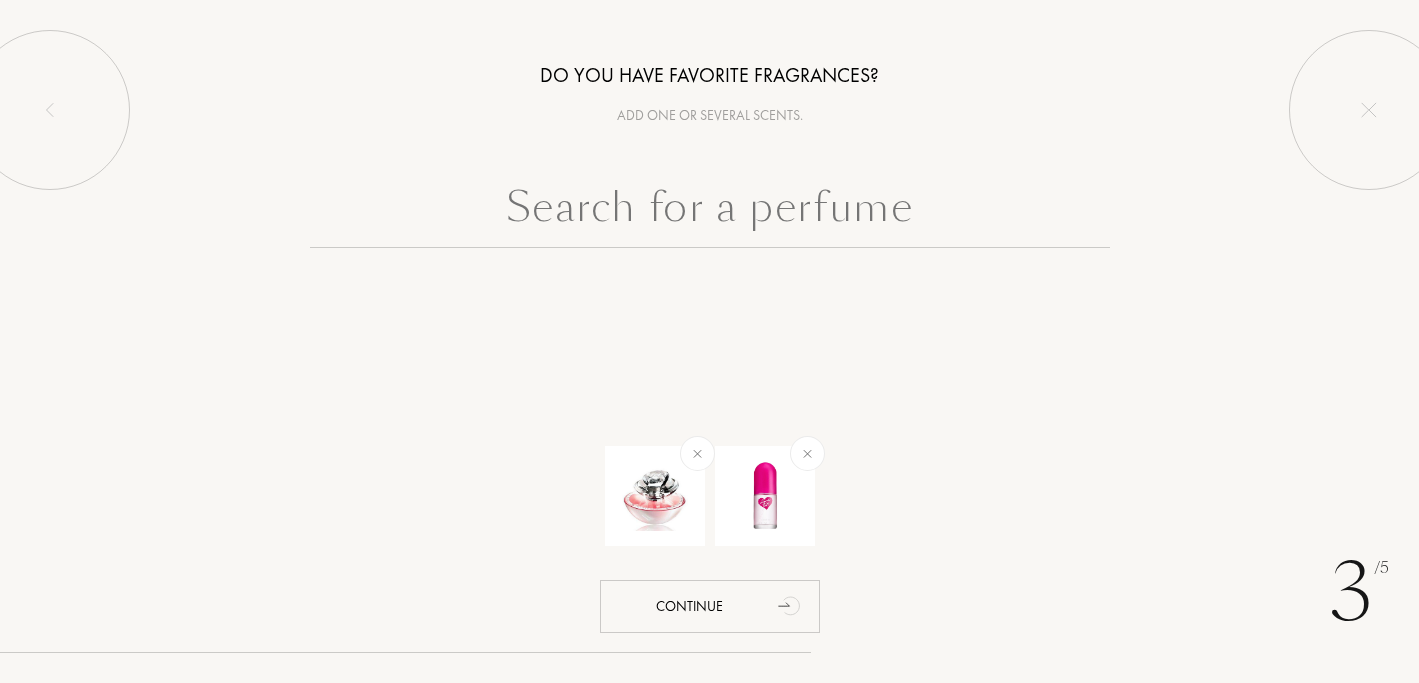 click at bounding box center [710, 212] 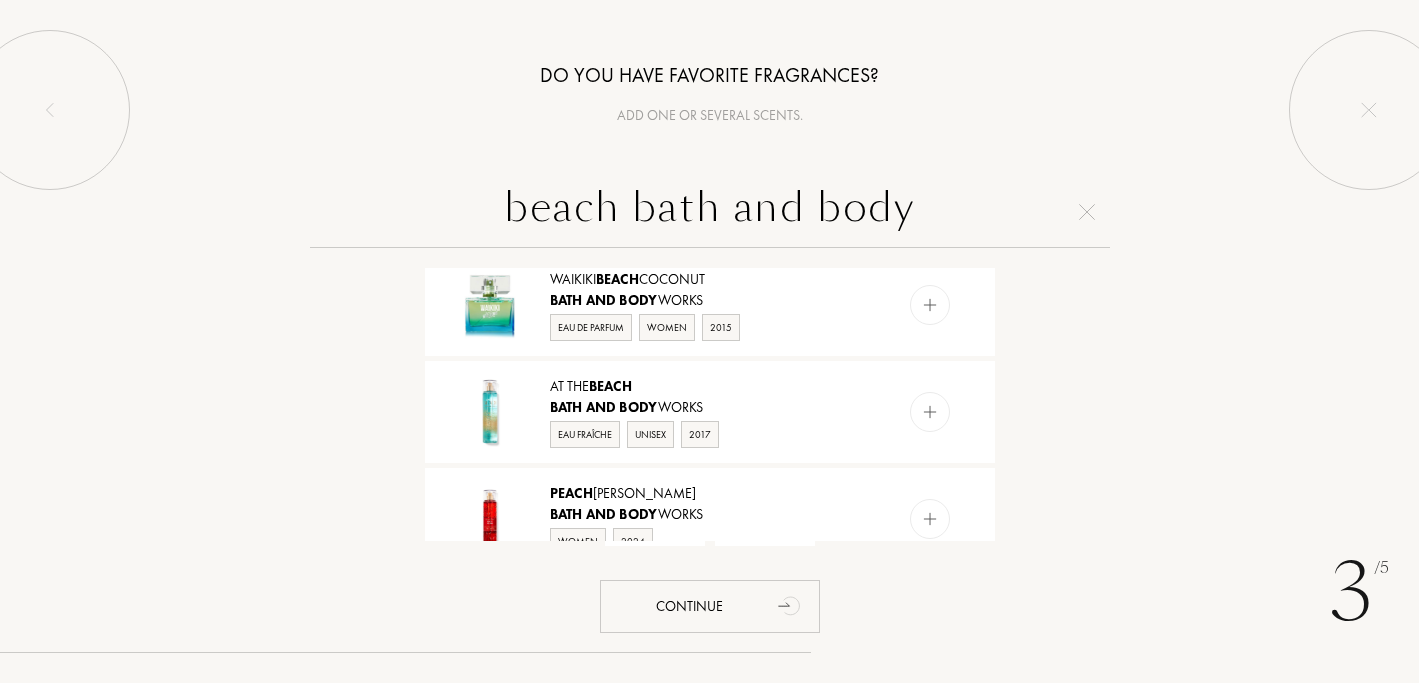 scroll, scrollTop: 346, scrollLeft: 0, axis: vertical 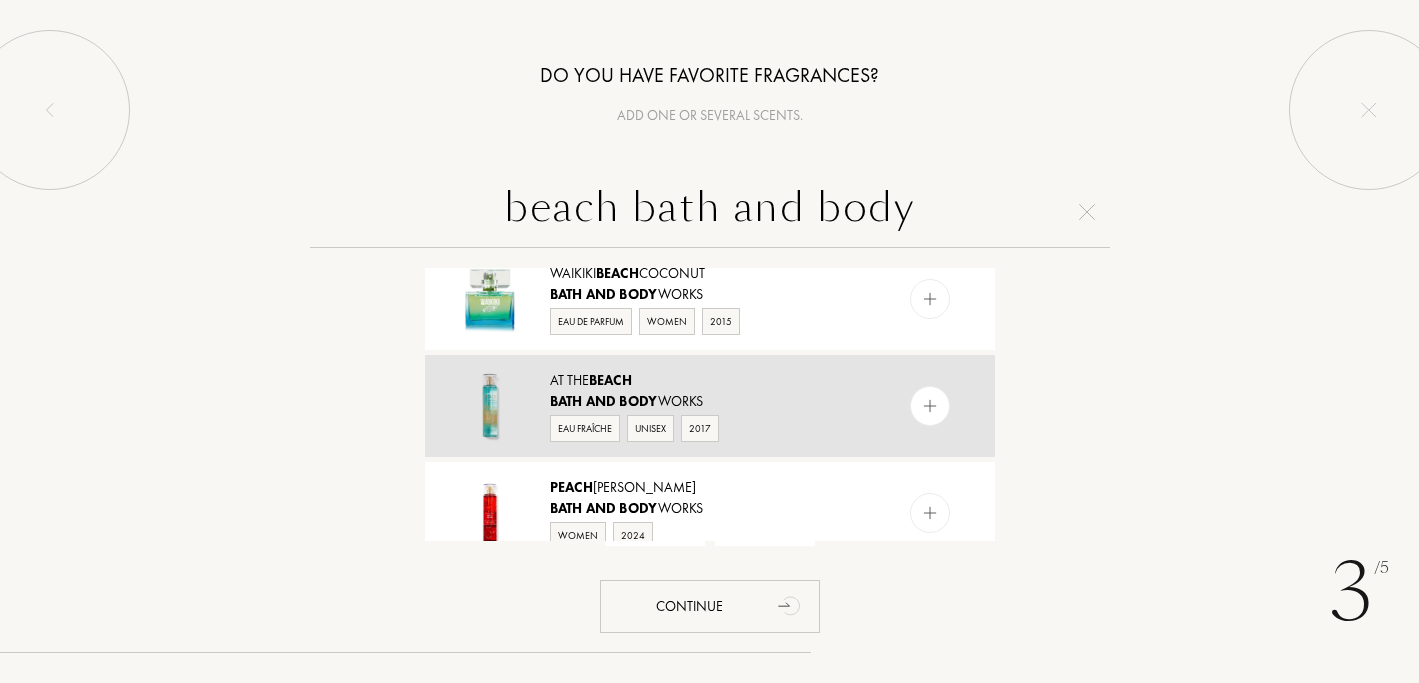 type on "beach bath and body" 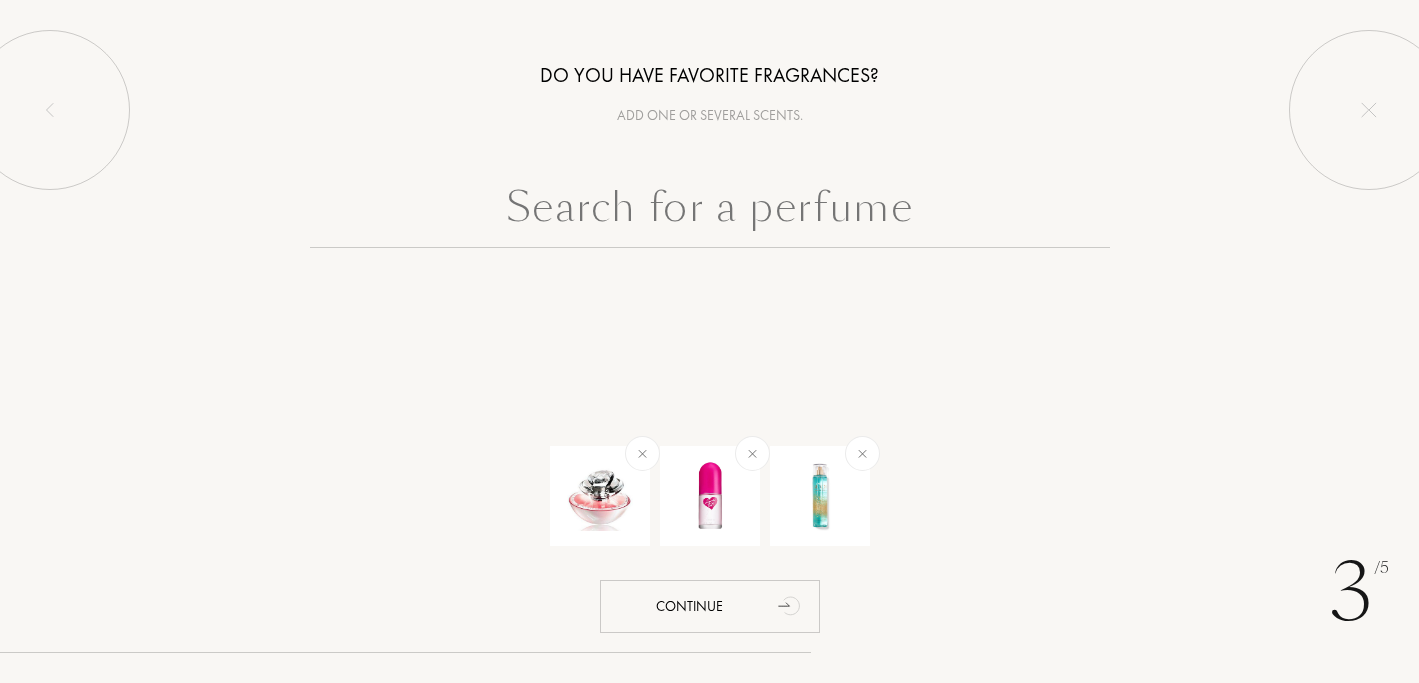 scroll, scrollTop: 0, scrollLeft: 0, axis: both 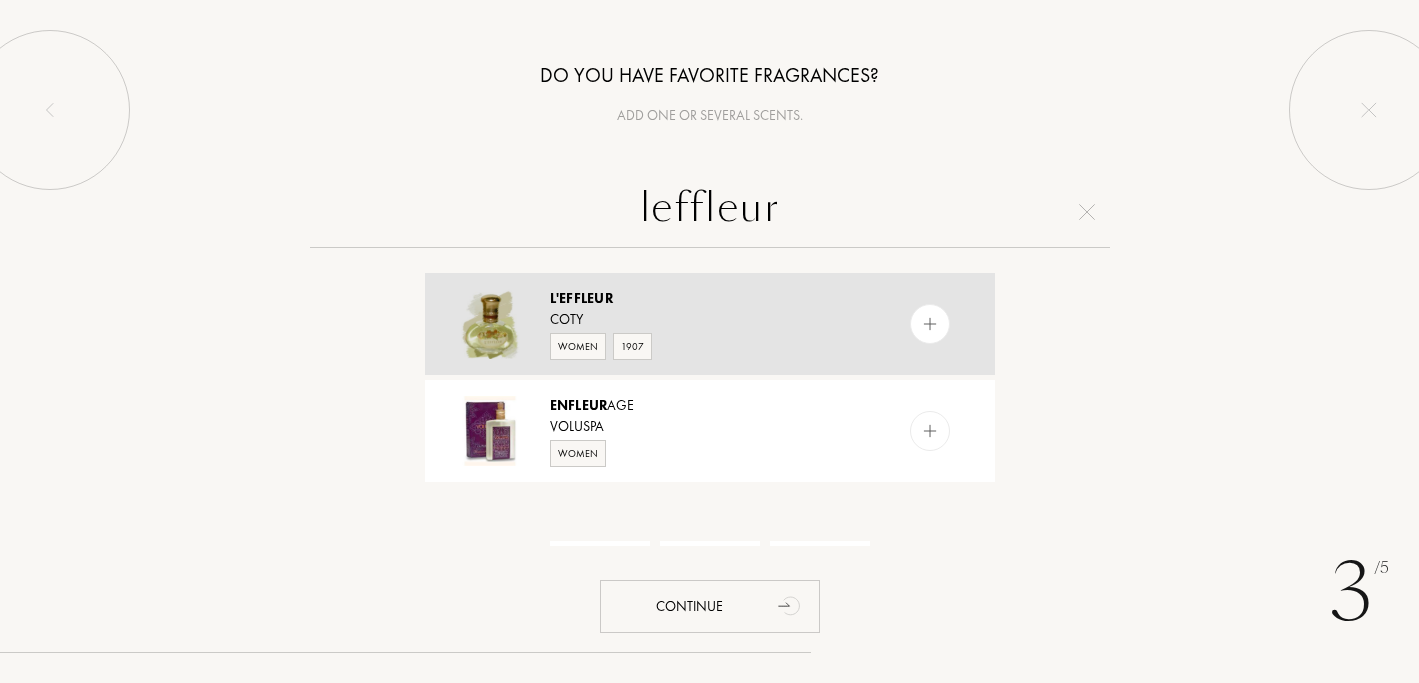 type on "leffleur" 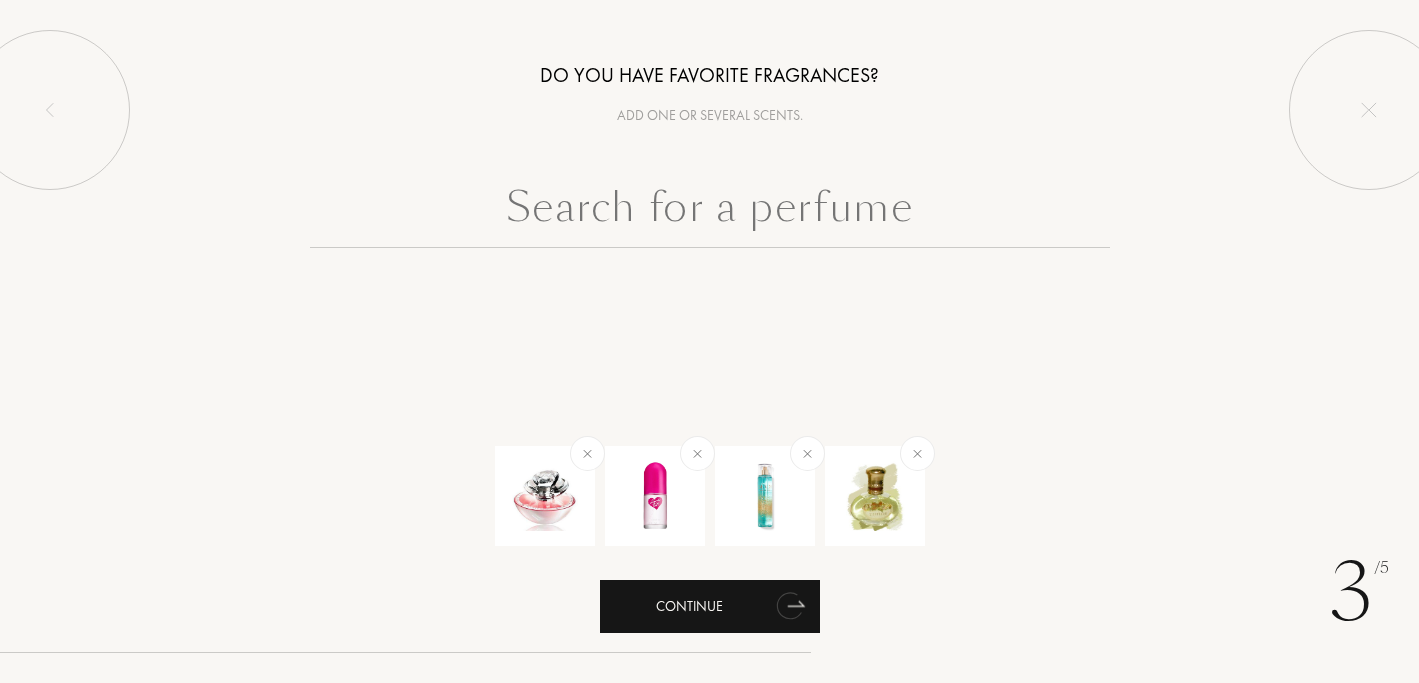 click on "Continue" at bounding box center (710, 606) 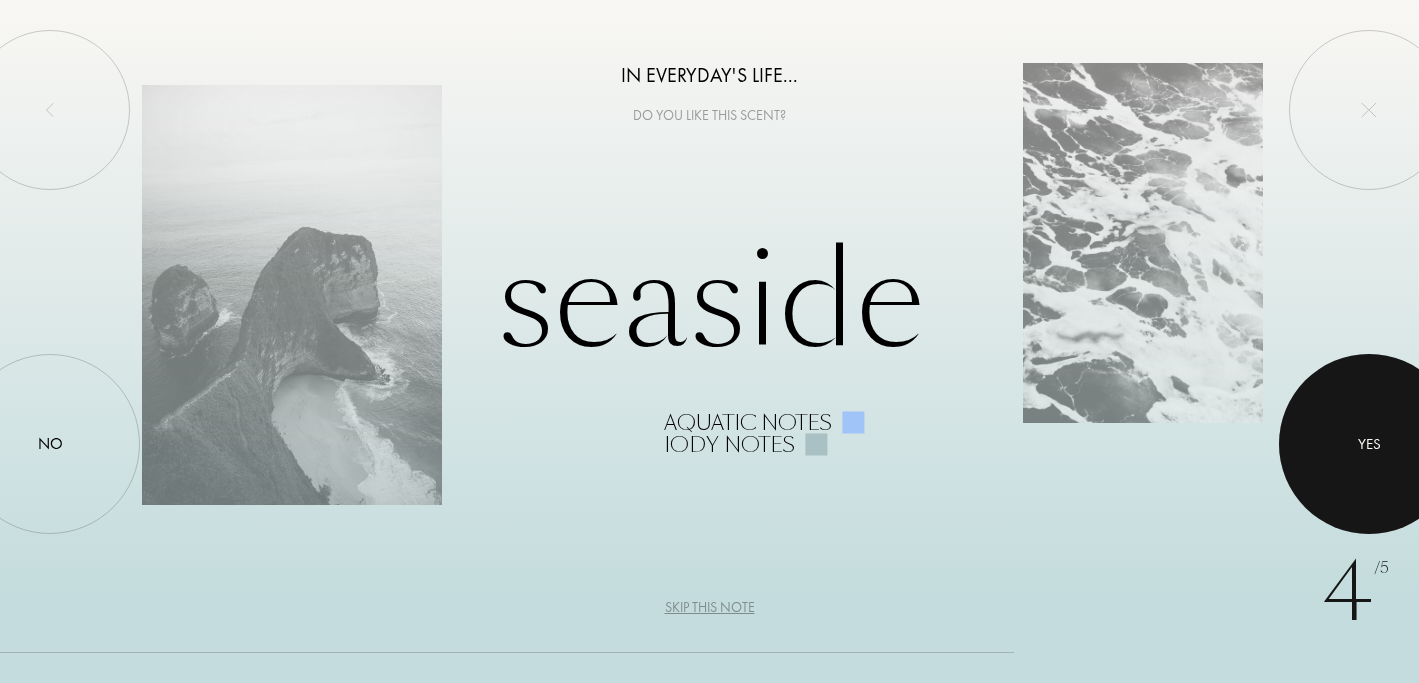 click at bounding box center [1369, 444] 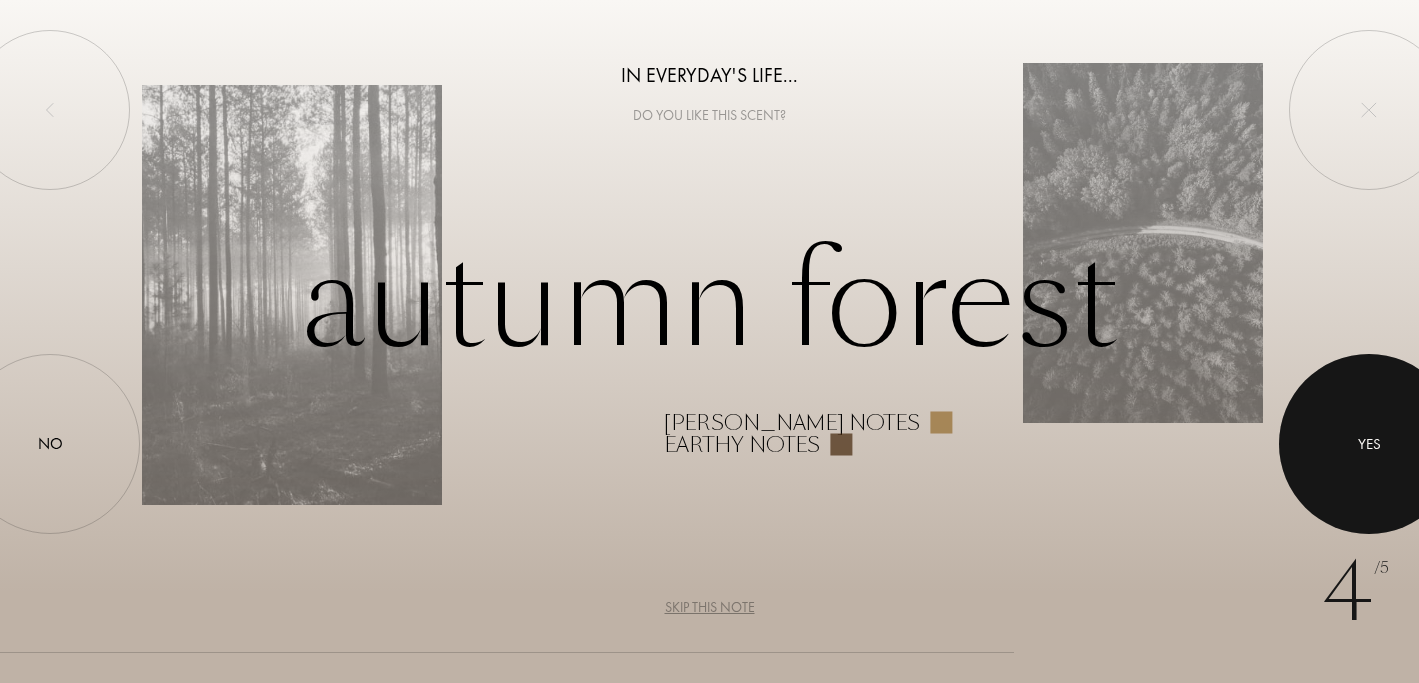click at bounding box center [1369, 444] 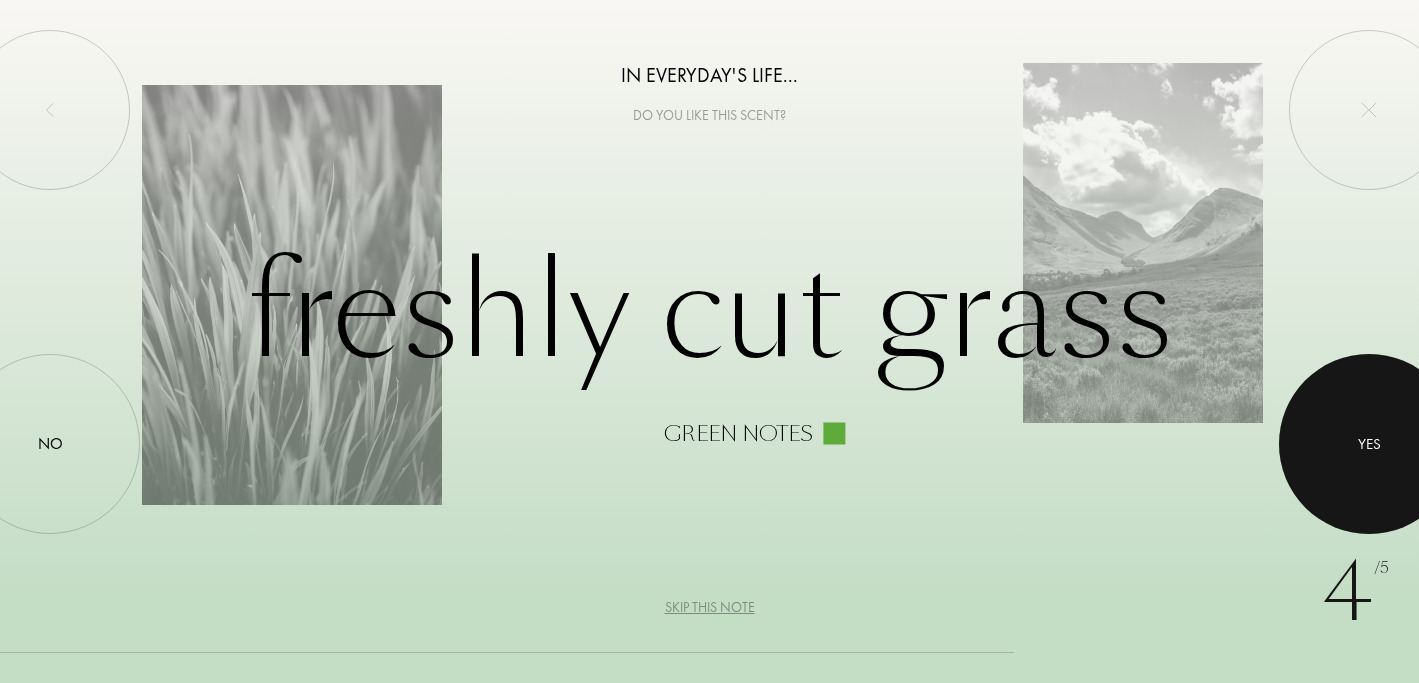 click at bounding box center (1369, 444) 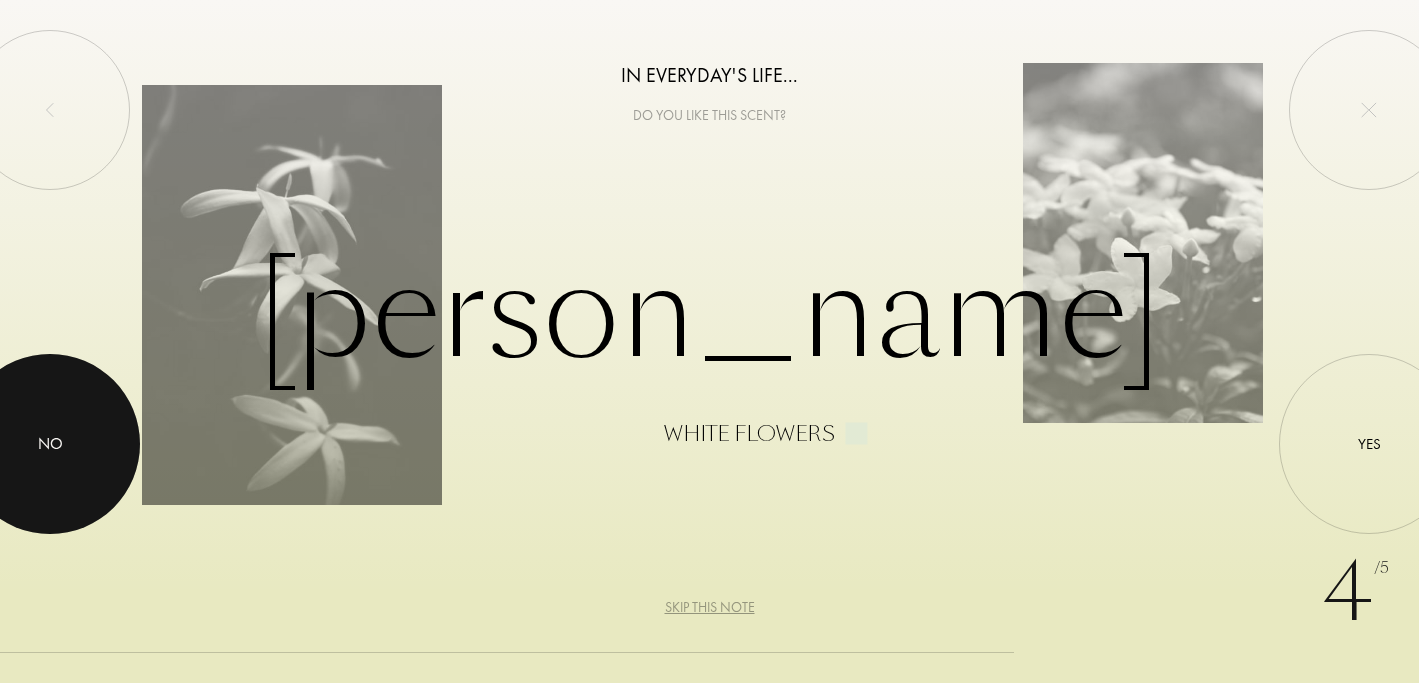 click at bounding box center (50, 444) 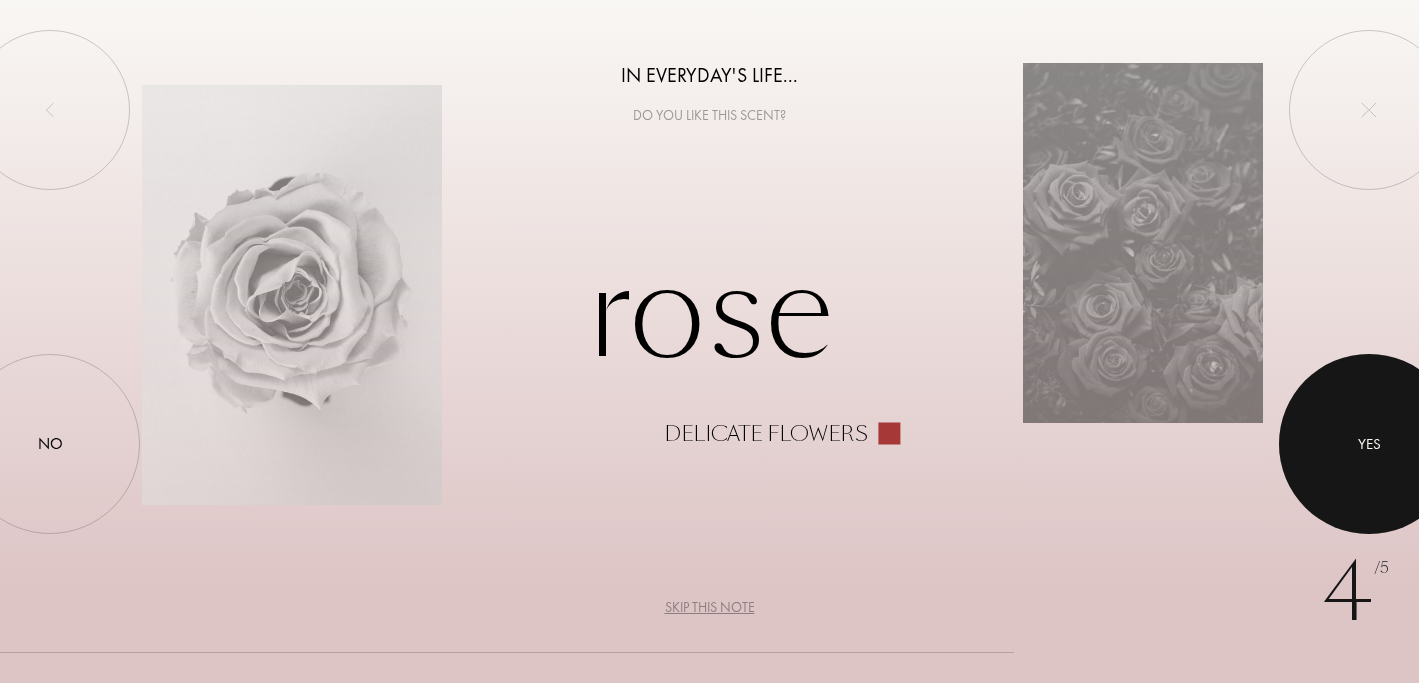 click at bounding box center [1369, 444] 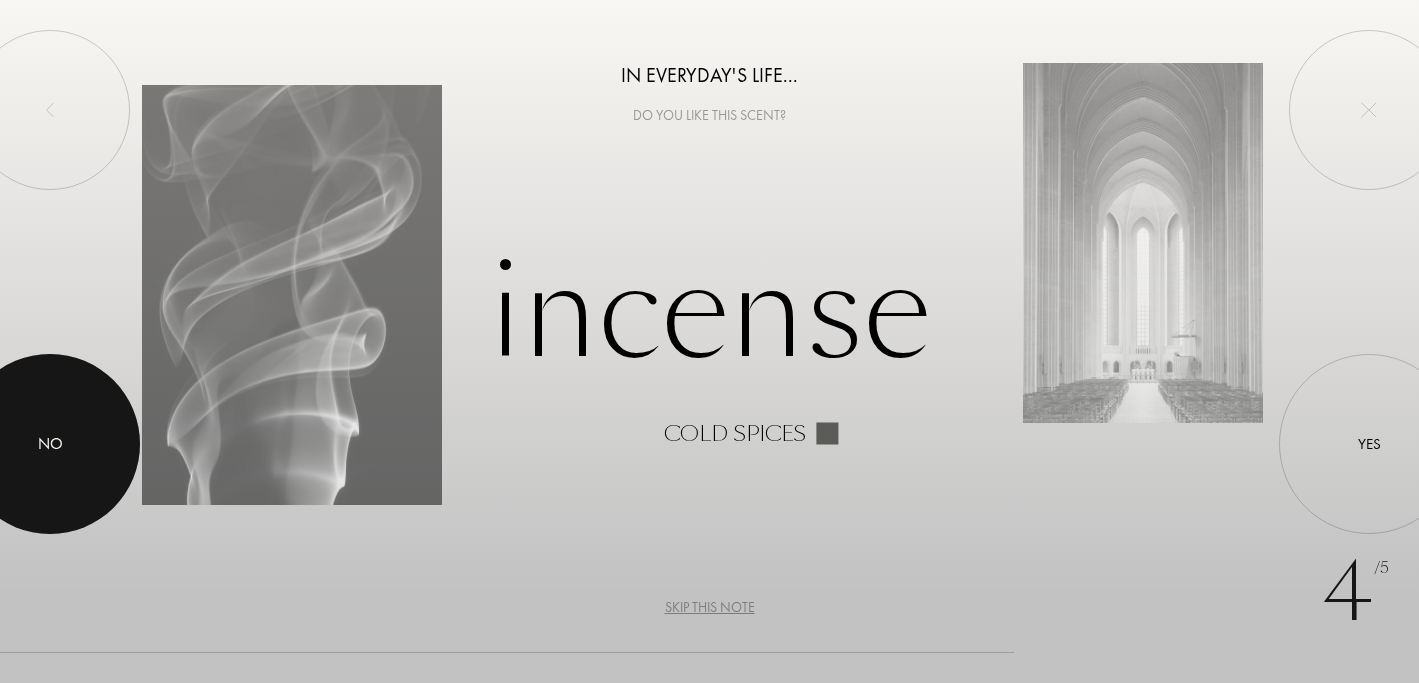 click at bounding box center (50, 444) 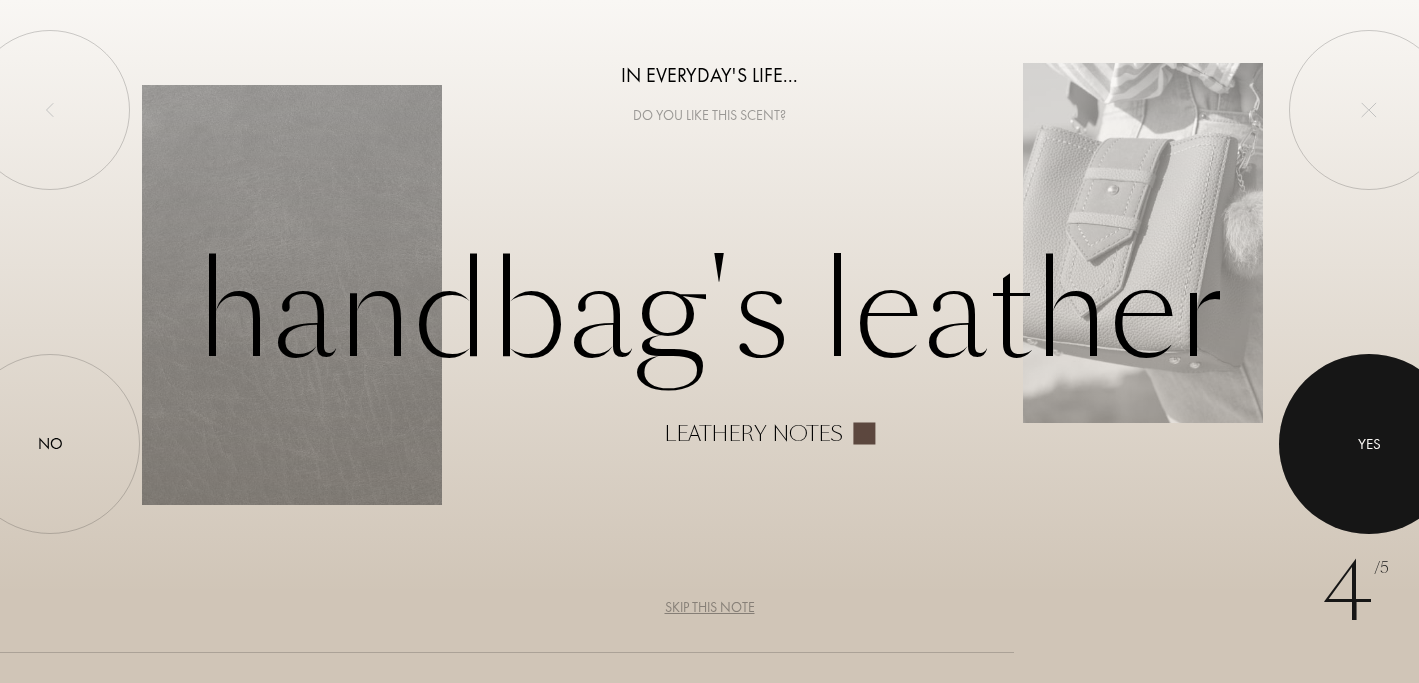 click at bounding box center [1369, 444] 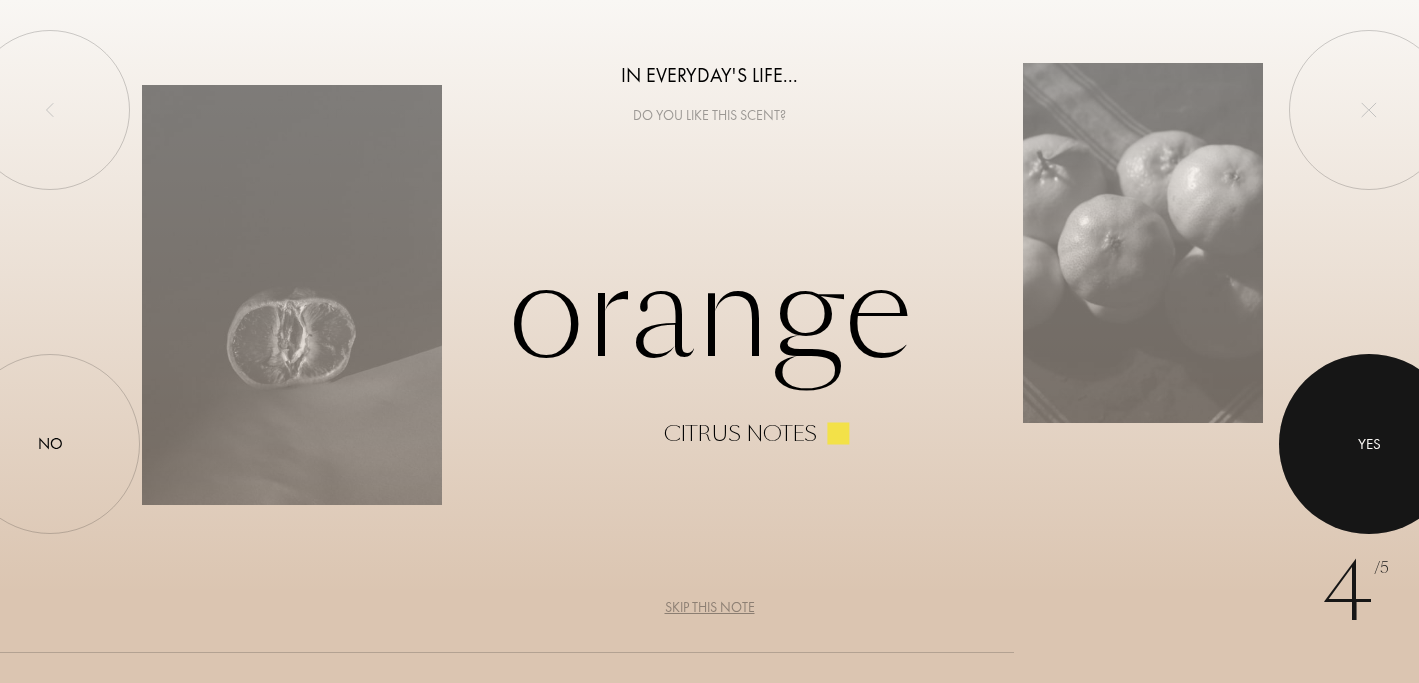 click at bounding box center (1369, 444) 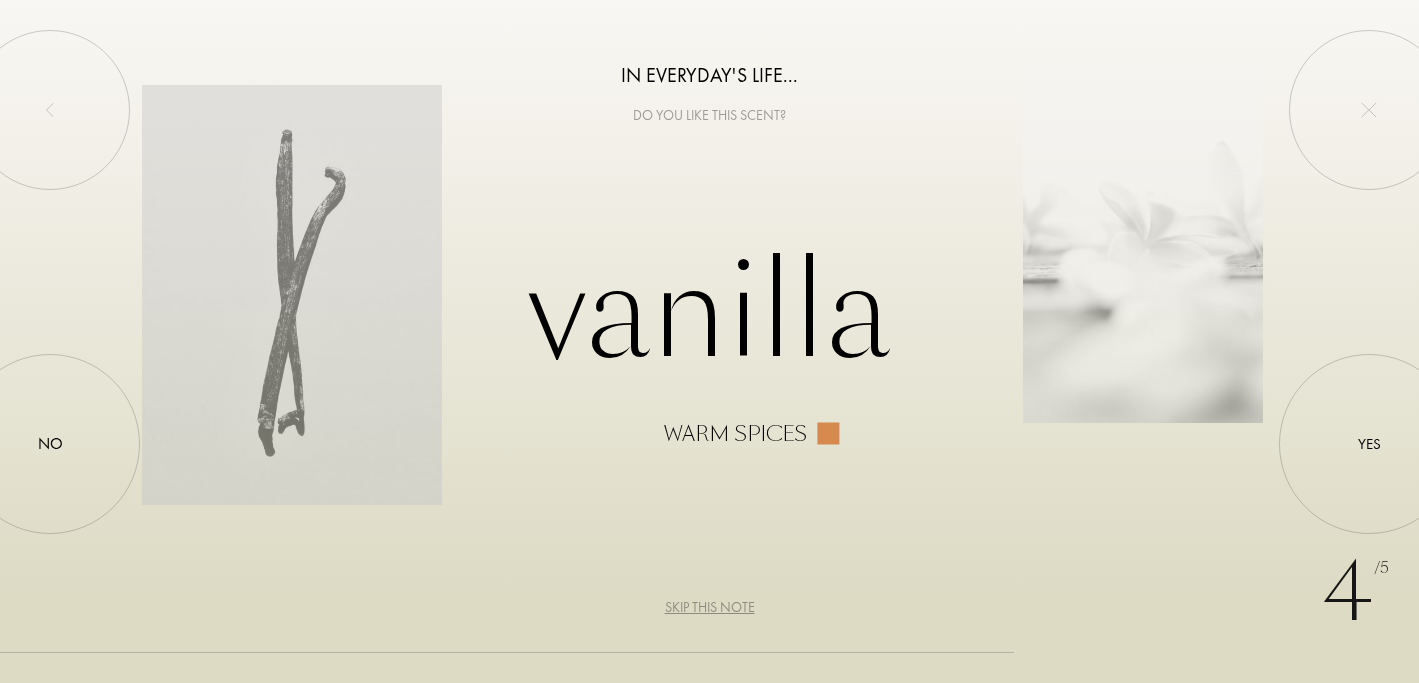 click on "Skip this note" at bounding box center [710, 607] 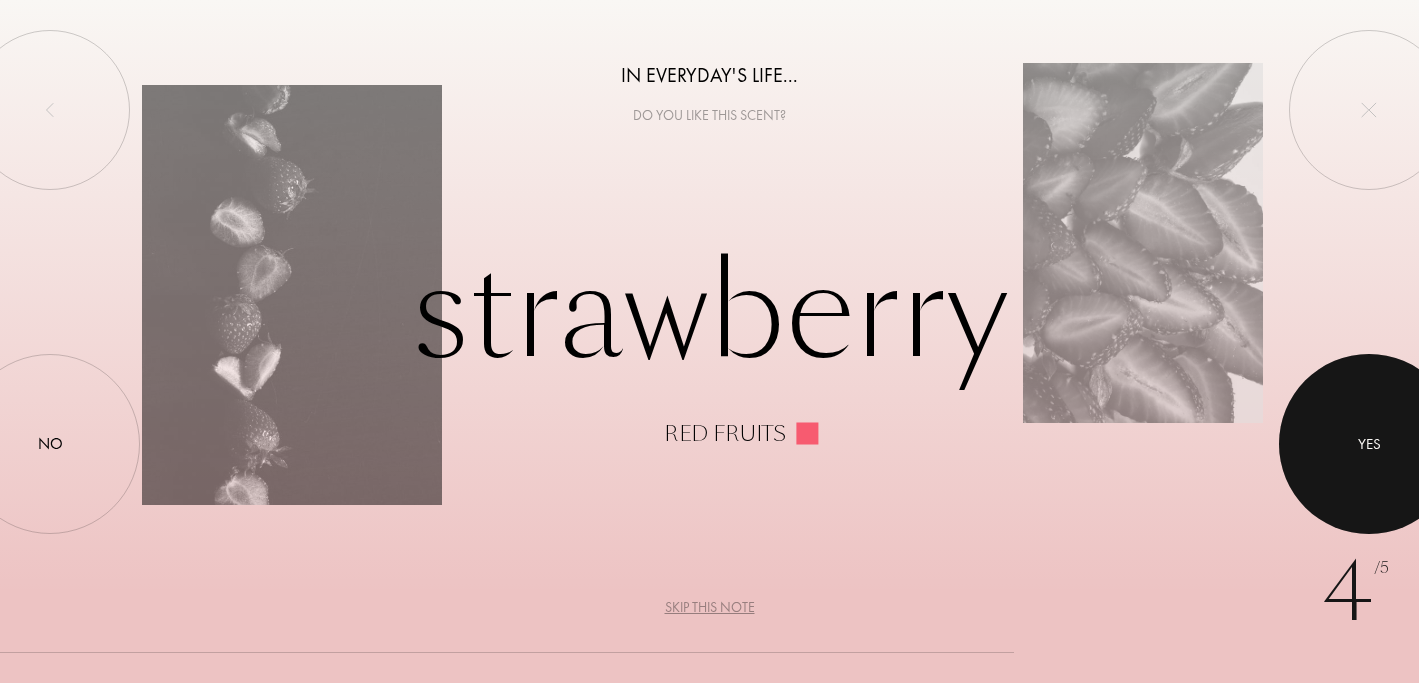 click at bounding box center (1369, 444) 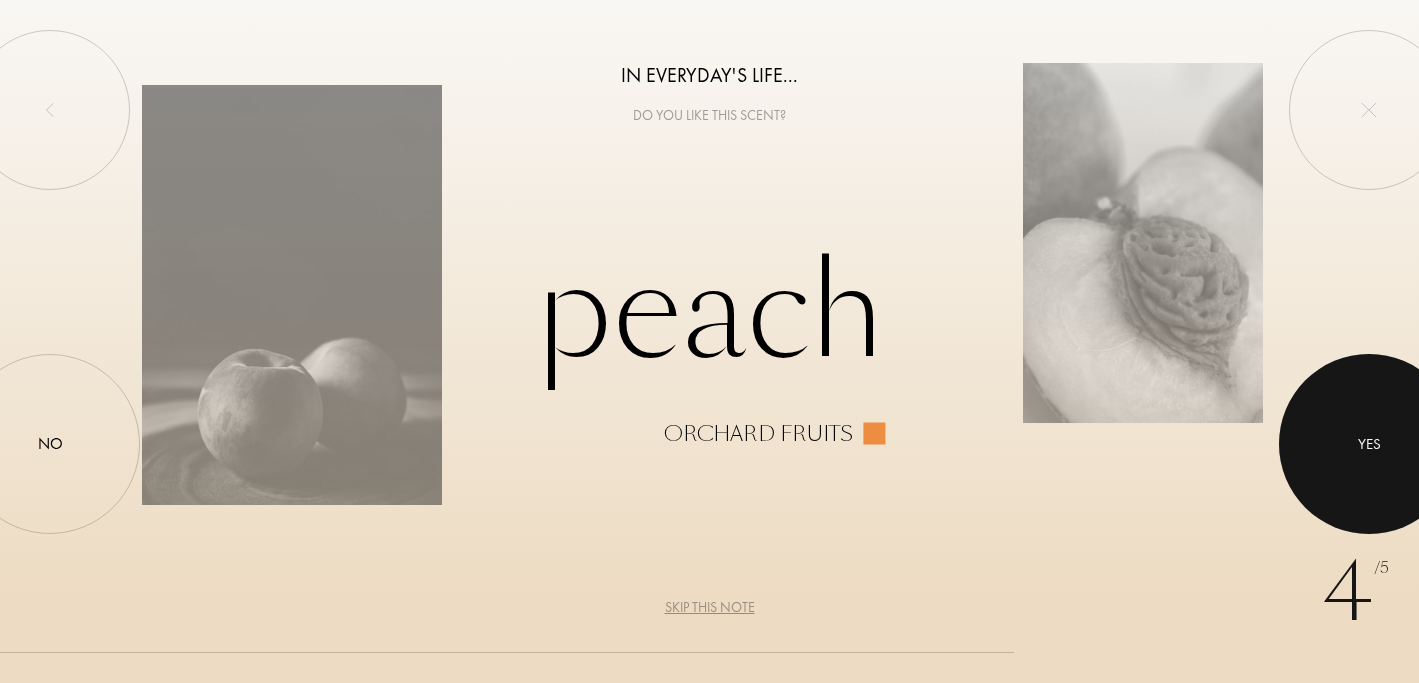 click at bounding box center (1369, 444) 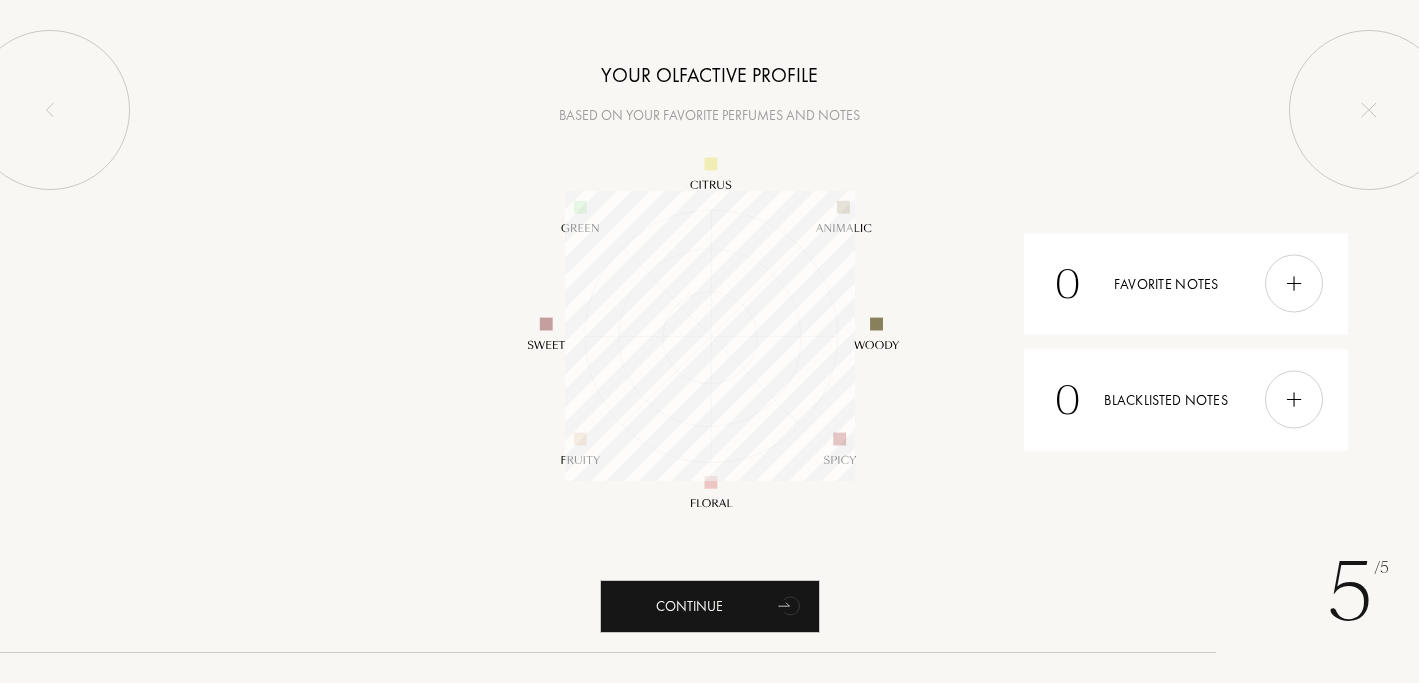 scroll, scrollTop: 999710, scrollLeft: 999710, axis: both 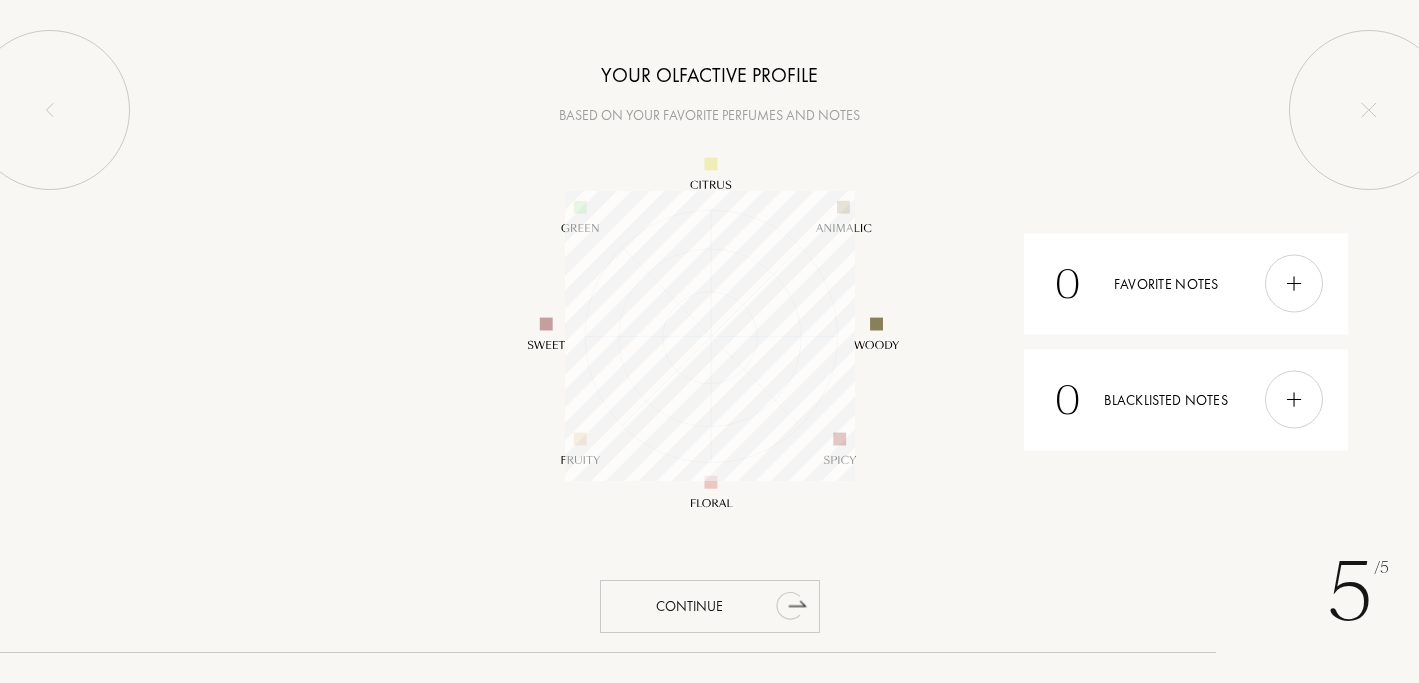 click on "Continue" at bounding box center [710, 606] 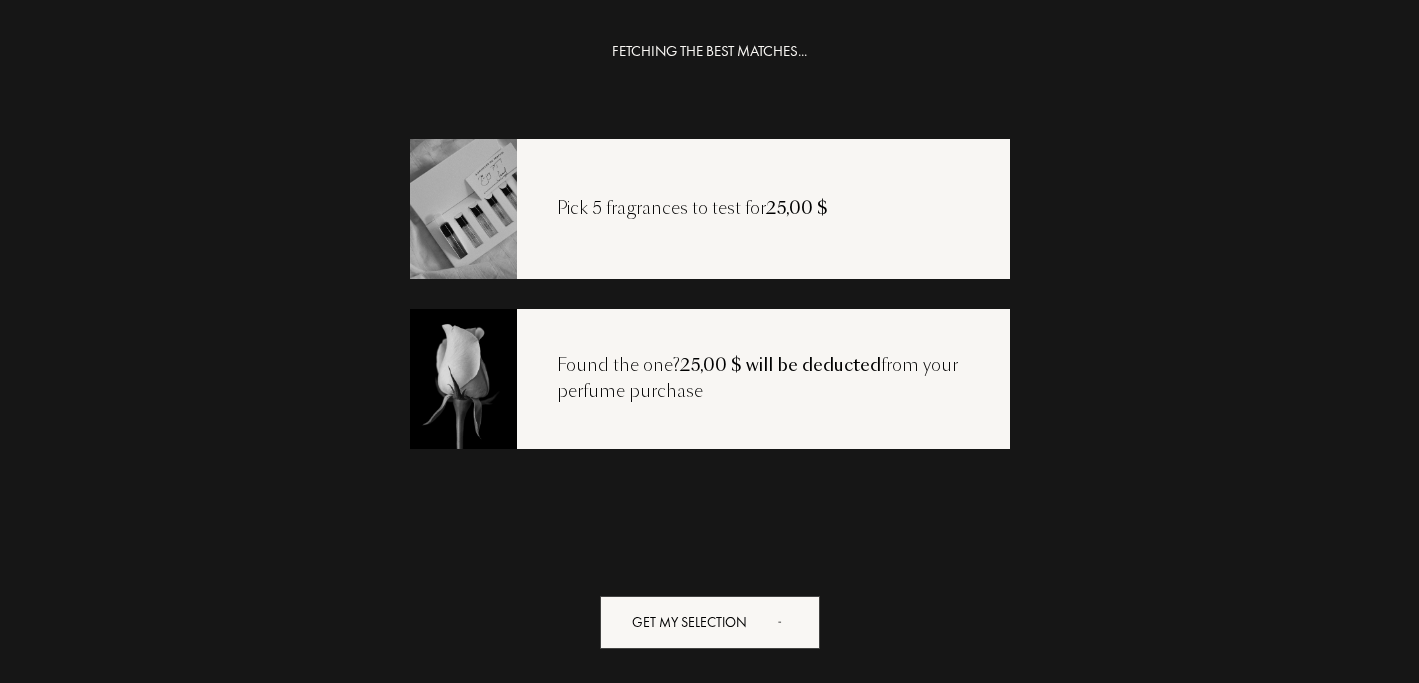 click on "FETCHING THE BEST MATCHES... Pick 5 fragrances to test for  25,00 $ Found the one?  25,00 $ will be deducted  from your perfume purchase Get my selection" at bounding box center (709, 390) 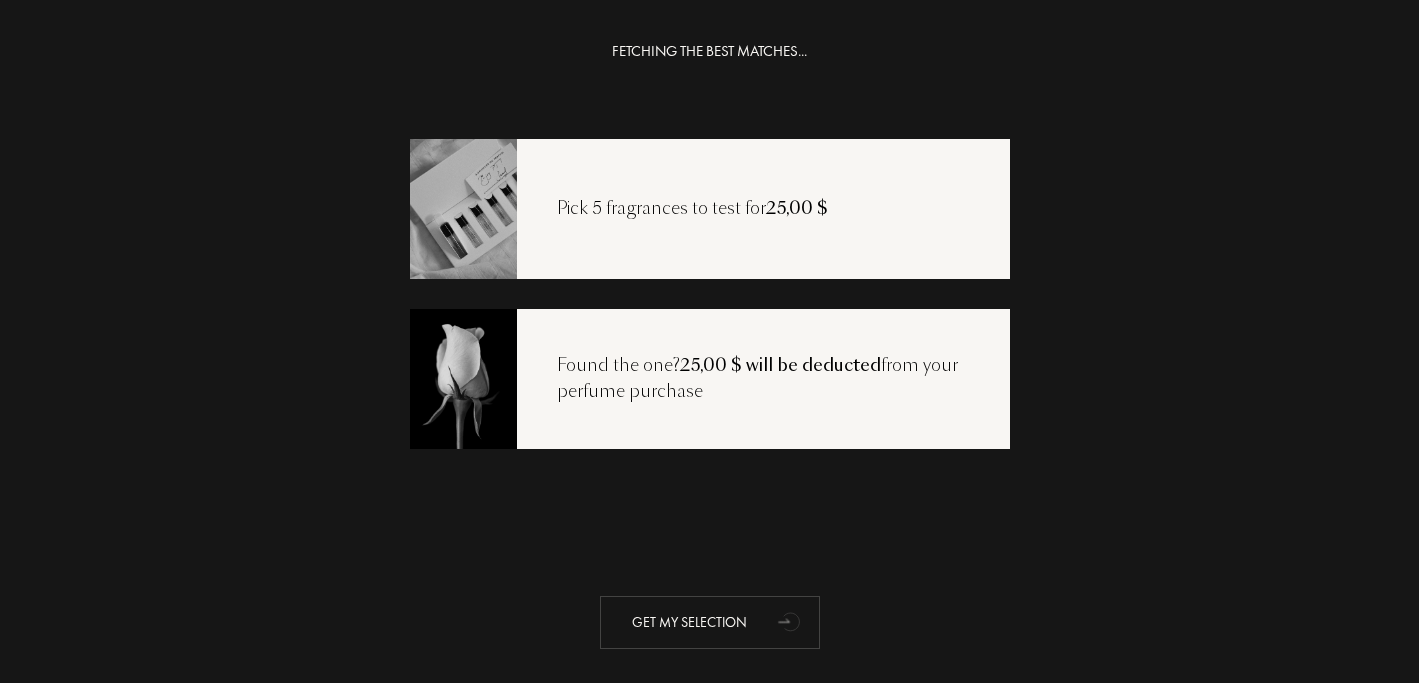 click on "Get my selection" at bounding box center (710, 622) 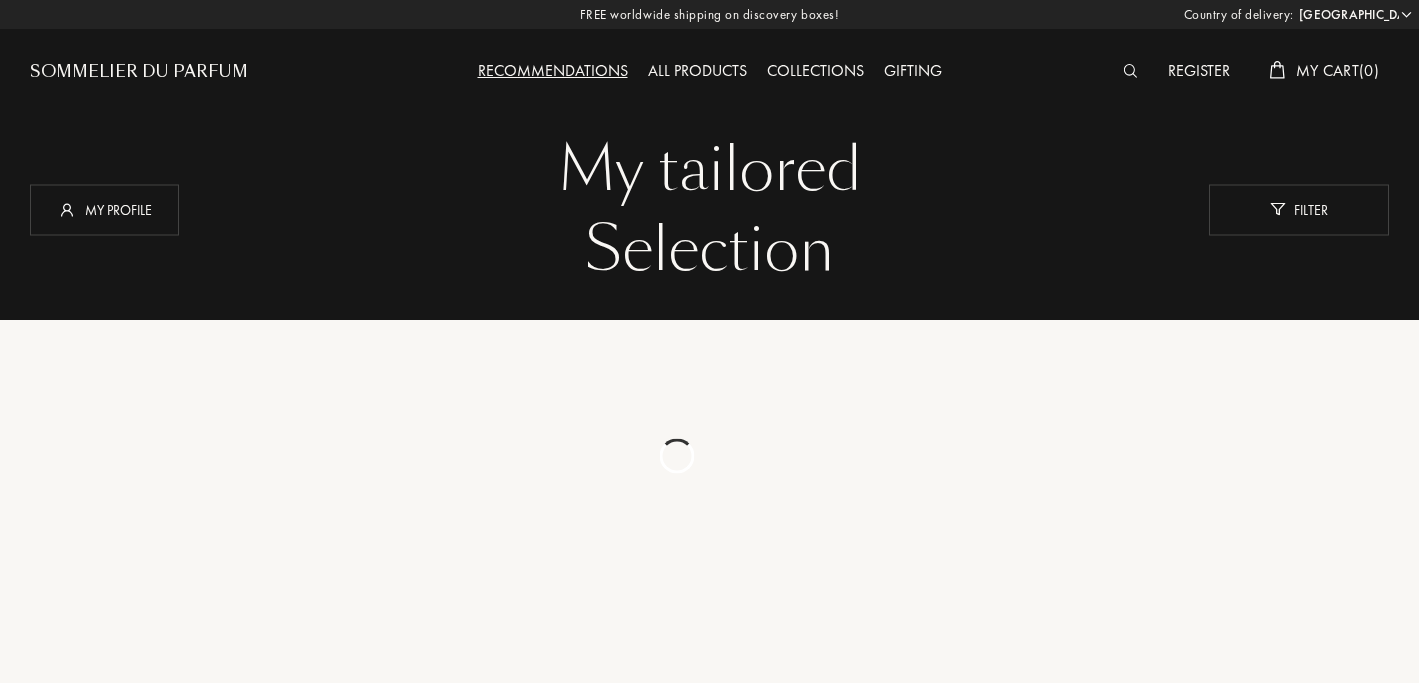 select on "US" 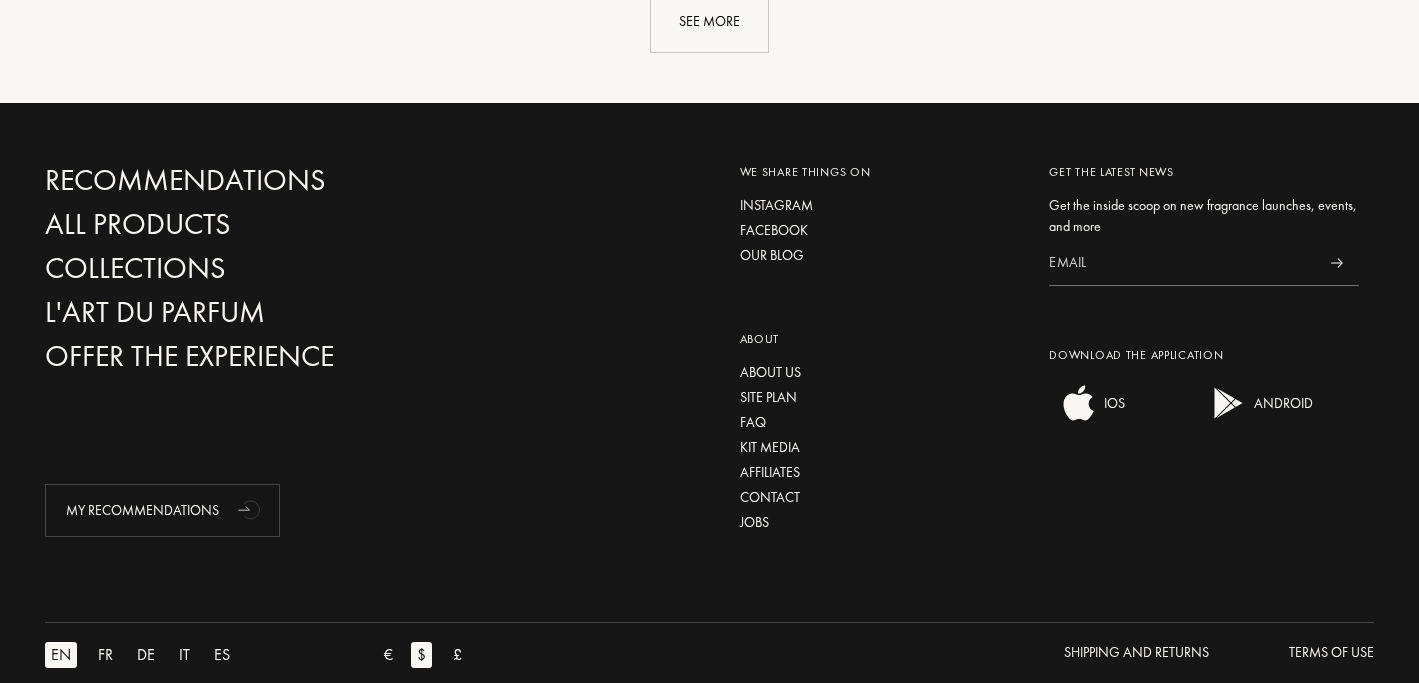 scroll, scrollTop: 5164, scrollLeft: 0, axis: vertical 